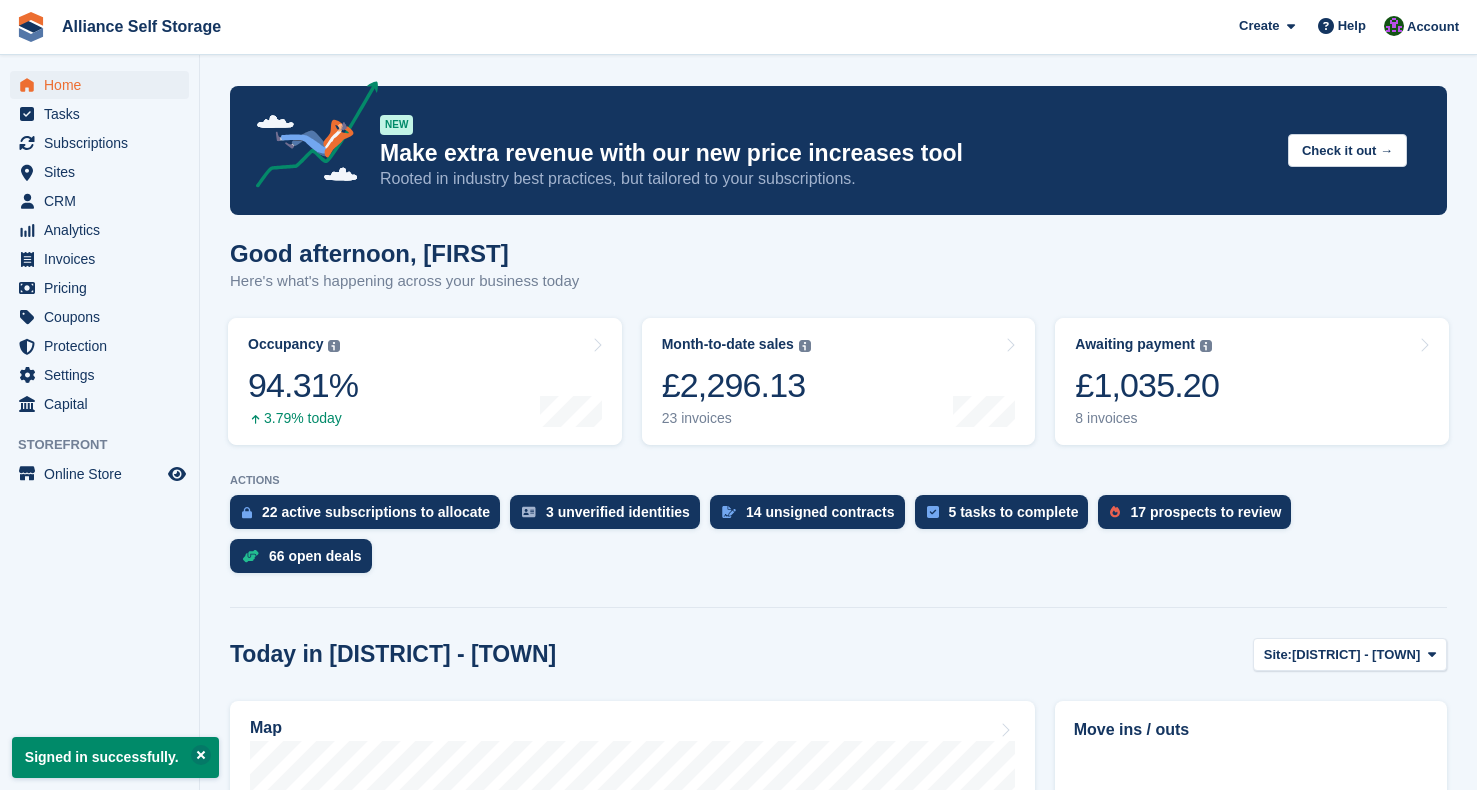 scroll, scrollTop: 0, scrollLeft: 0, axis: both 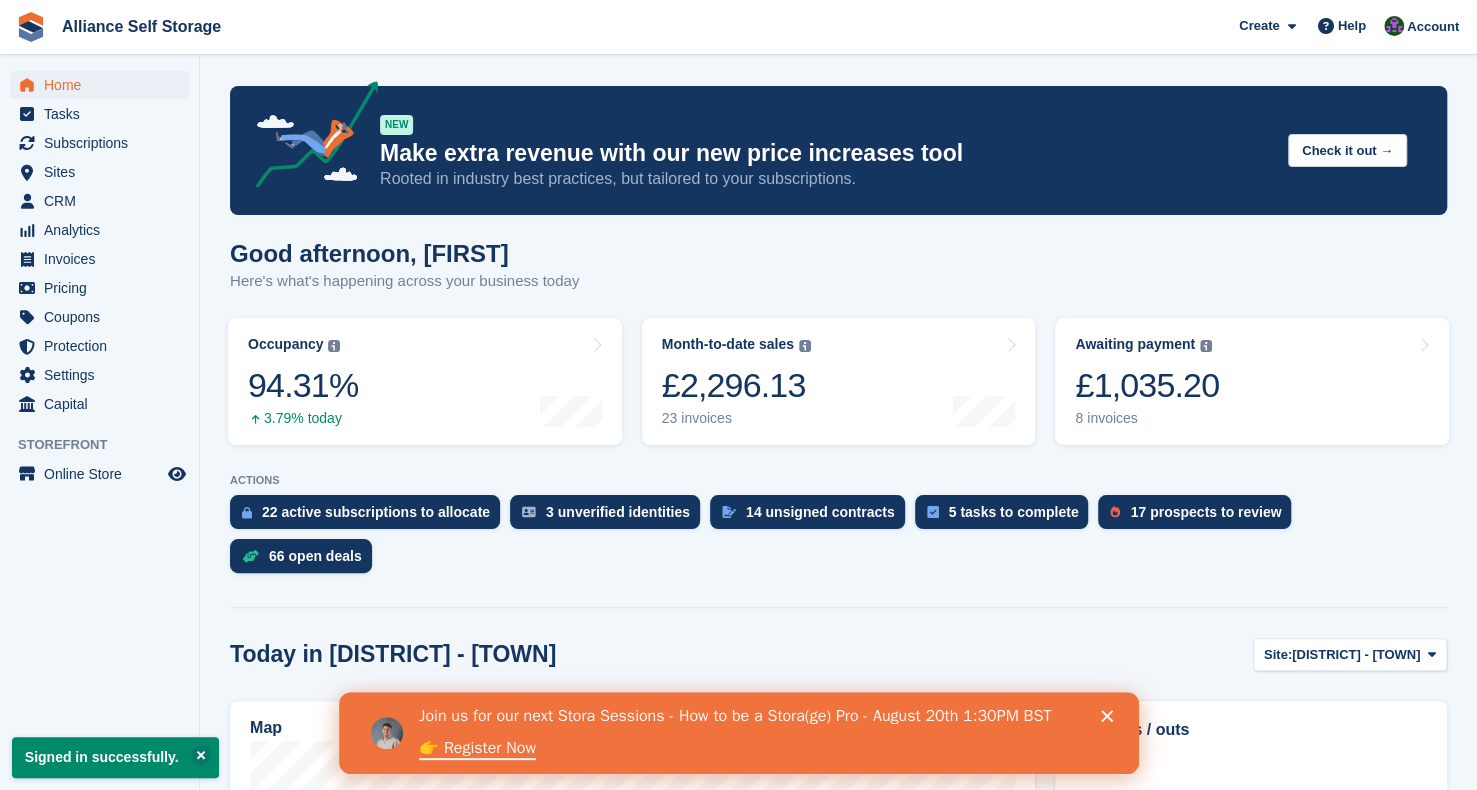 drag, startPoint x: 210, startPoint y: 113, endPoint x: 200, endPoint y: 140, distance: 28.79236 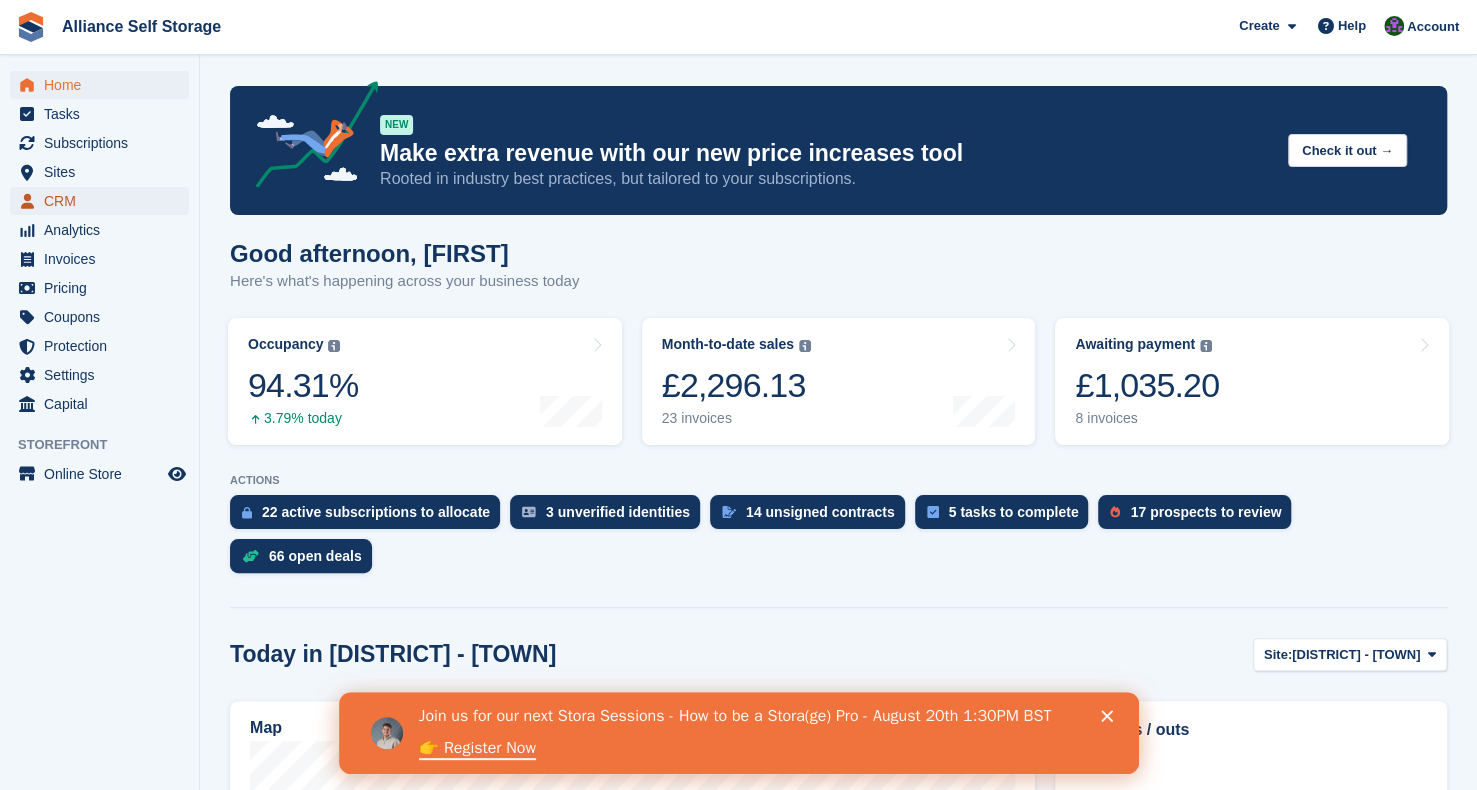 click on "CRM" at bounding box center (104, 201) 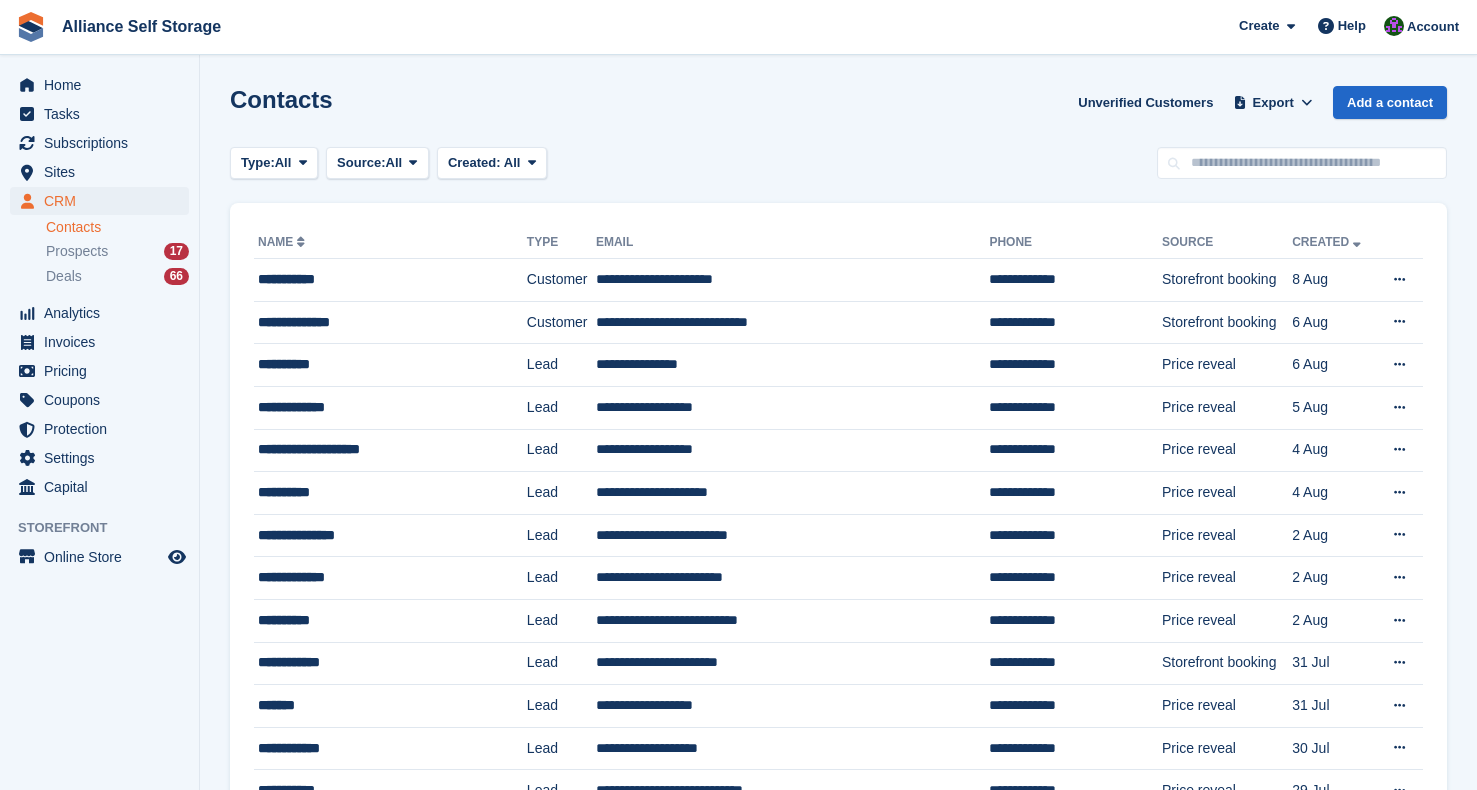 scroll, scrollTop: 0, scrollLeft: 0, axis: both 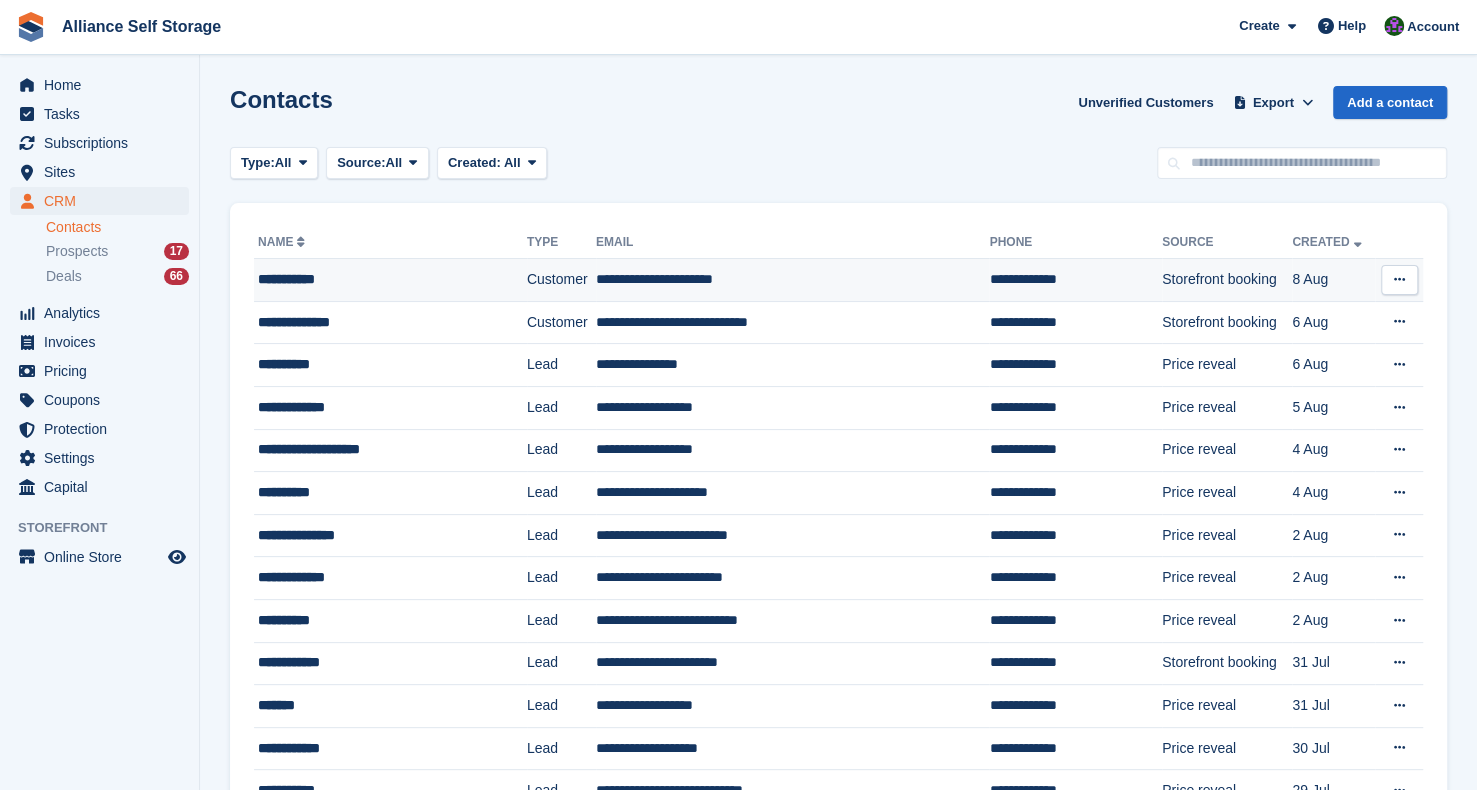 click on "**********" at bounding box center (376, 279) 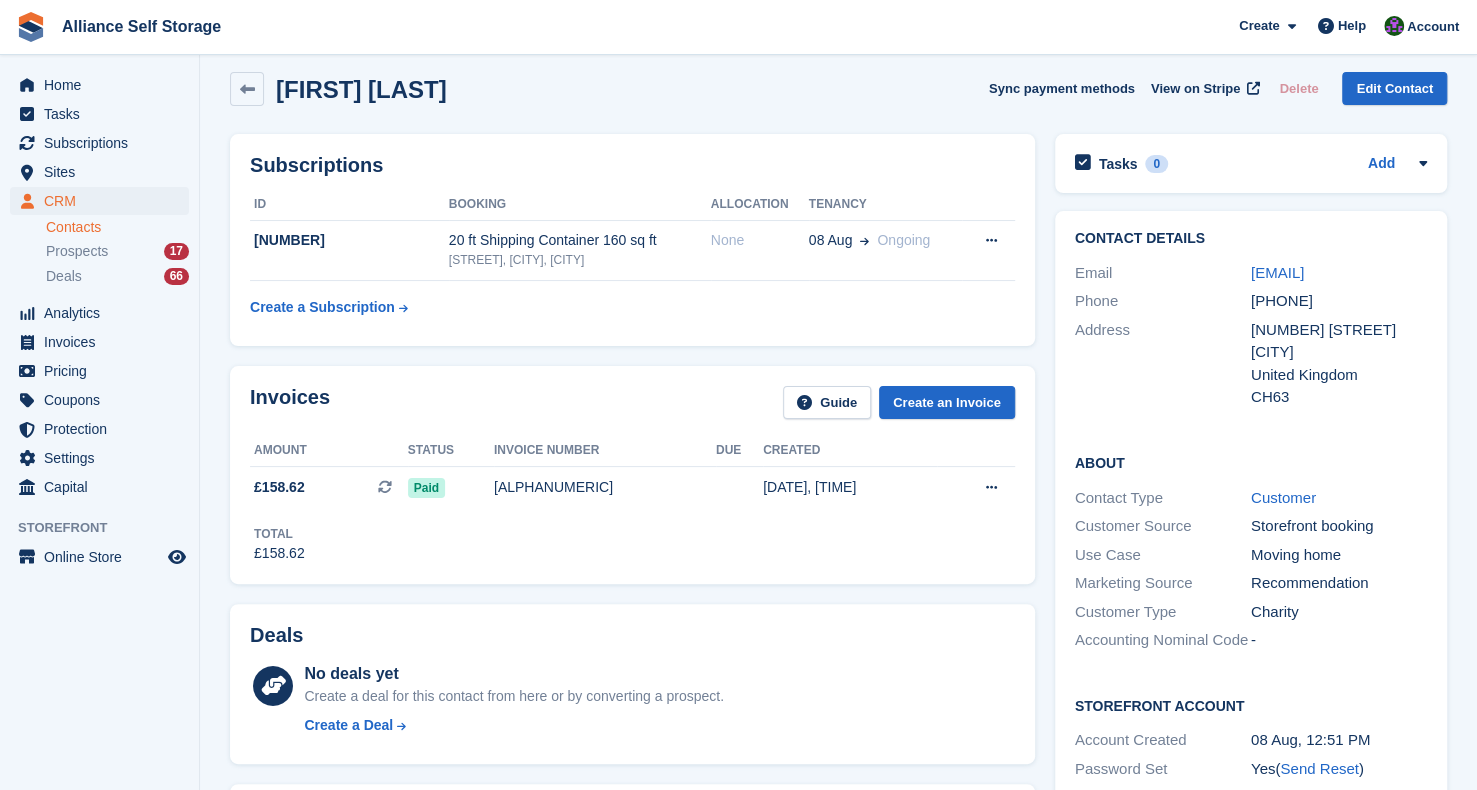 scroll, scrollTop: 0, scrollLeft: 0, axis: both 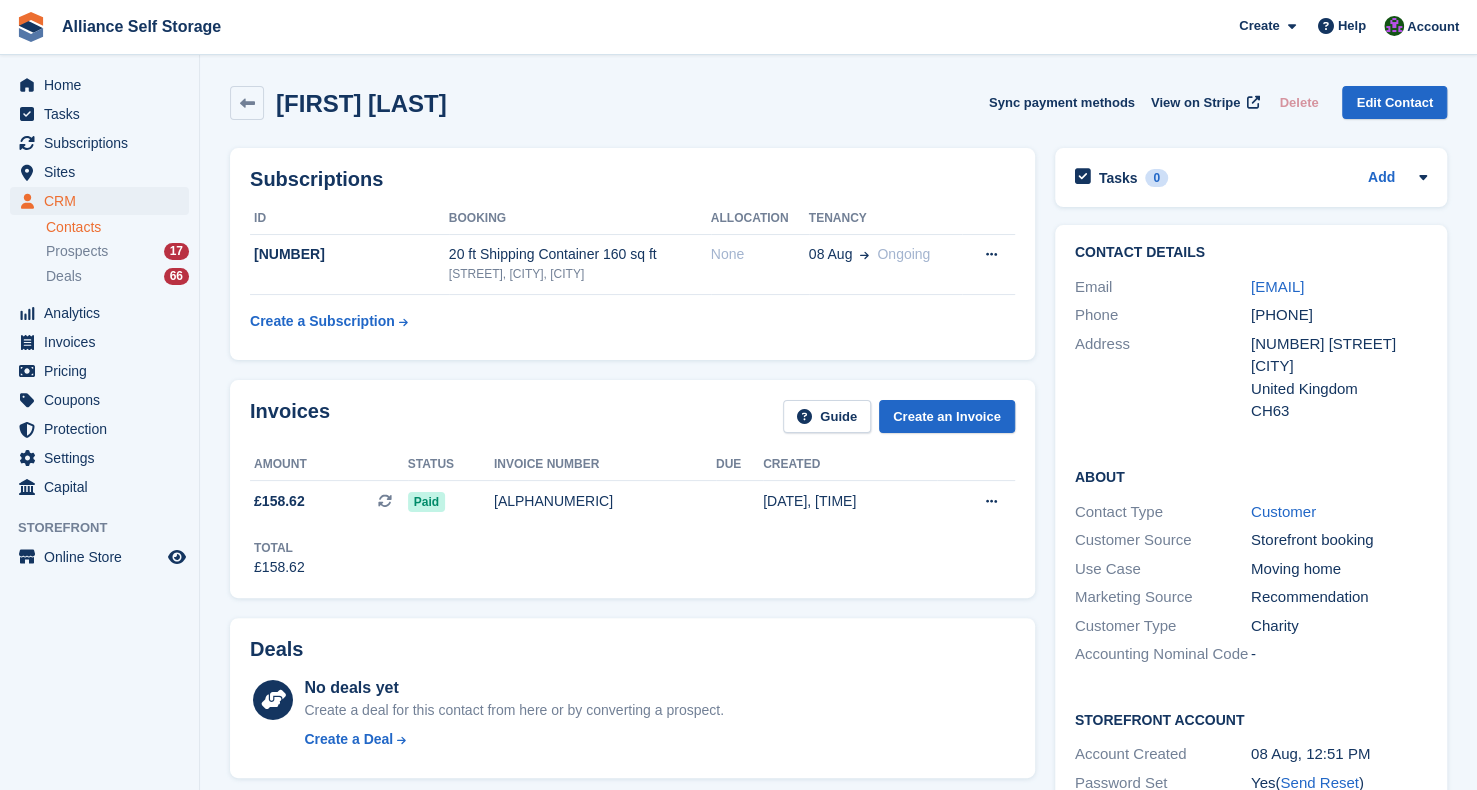 click on "[FIRST] [LAST]
Sync payment methods
View on Stripe
Delete
Edit Contact" at bounding box center [838, 107] 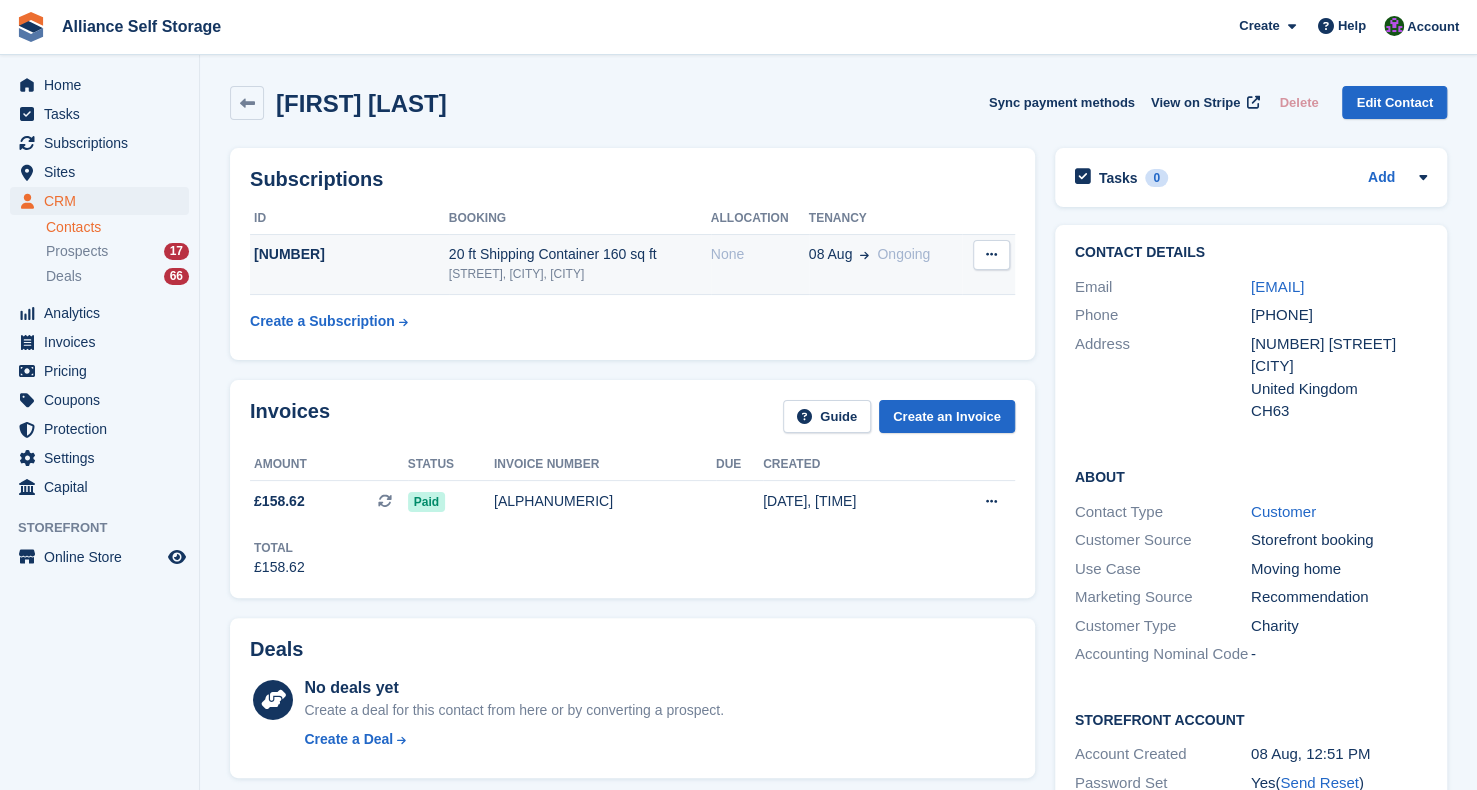 click on "[STREET], [CITY], [CITY]" at bounding box center [580, 274] 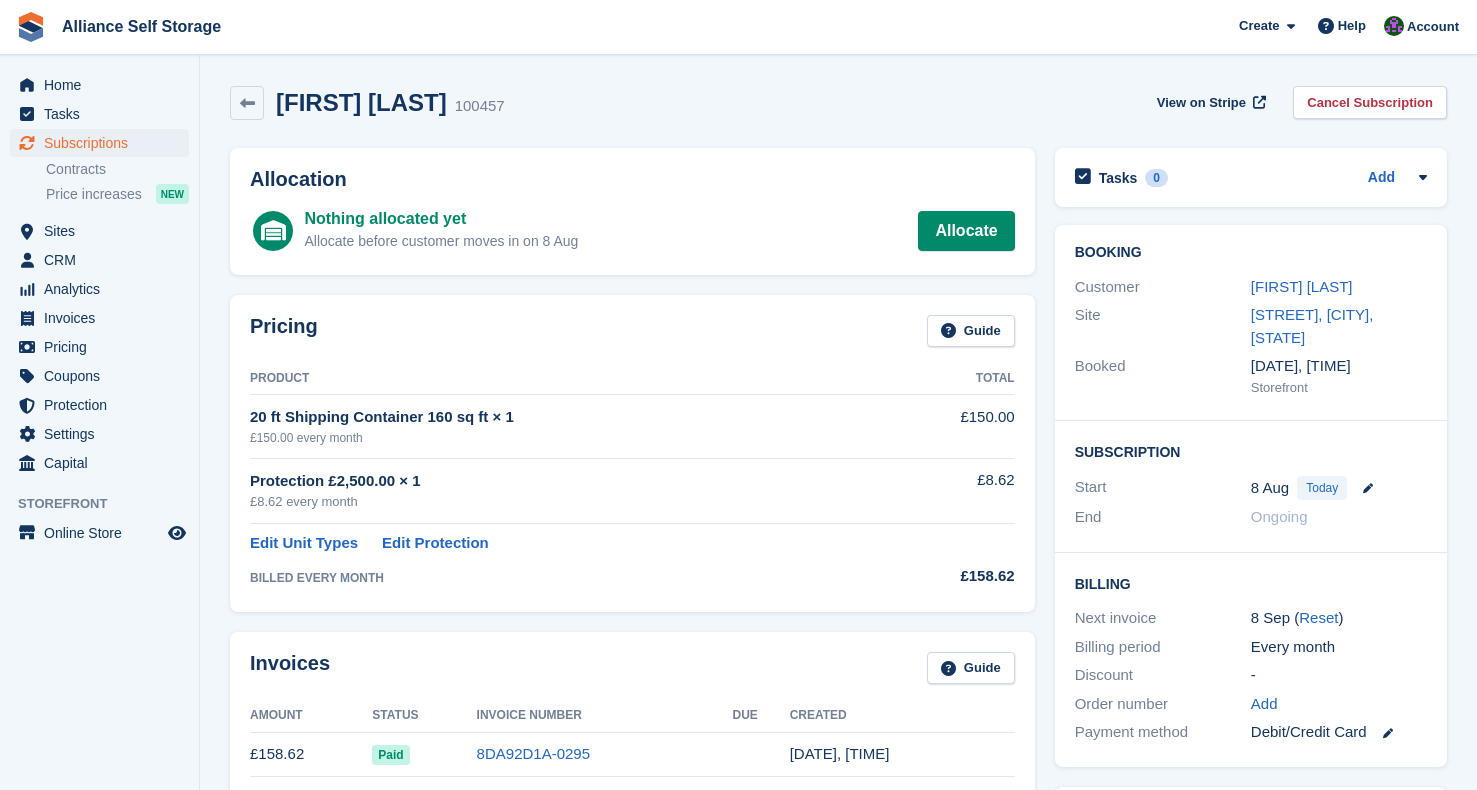 scroll, scrollTop: 0, scrollLeft: 0, axis: both 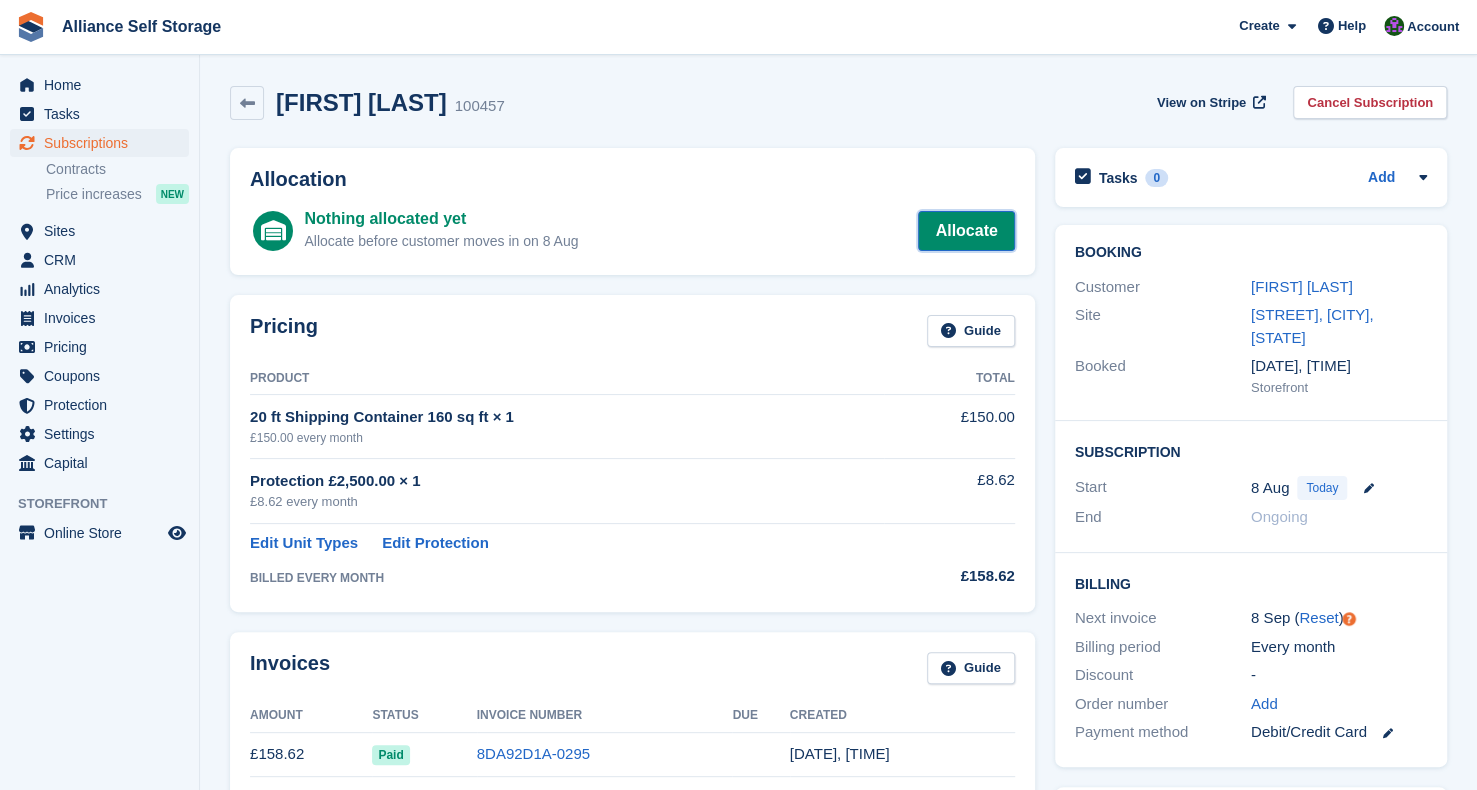 click on "Allocate" at bounding box center [966, 231] 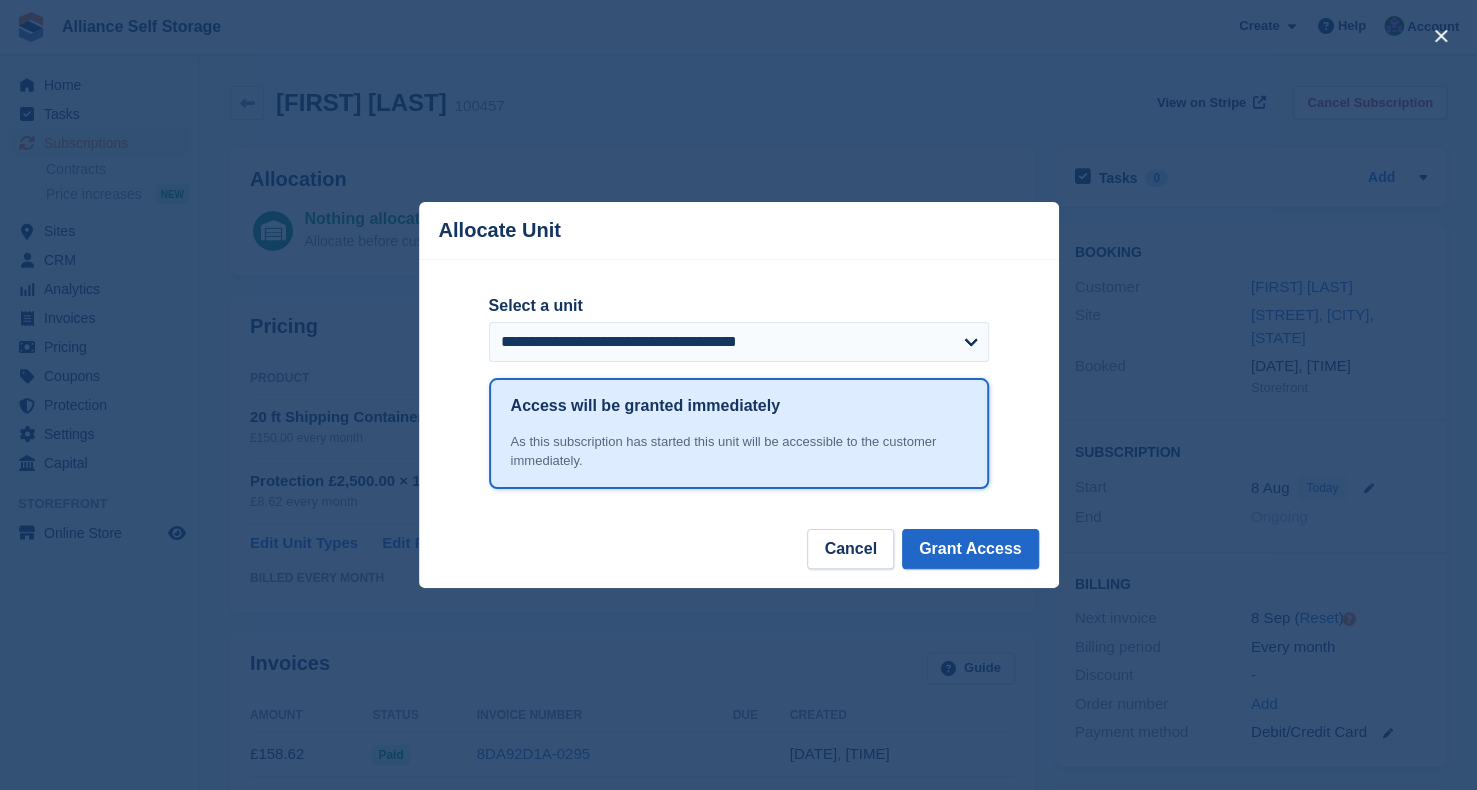 click on "Select a unit" at bounding box center (739, 306) 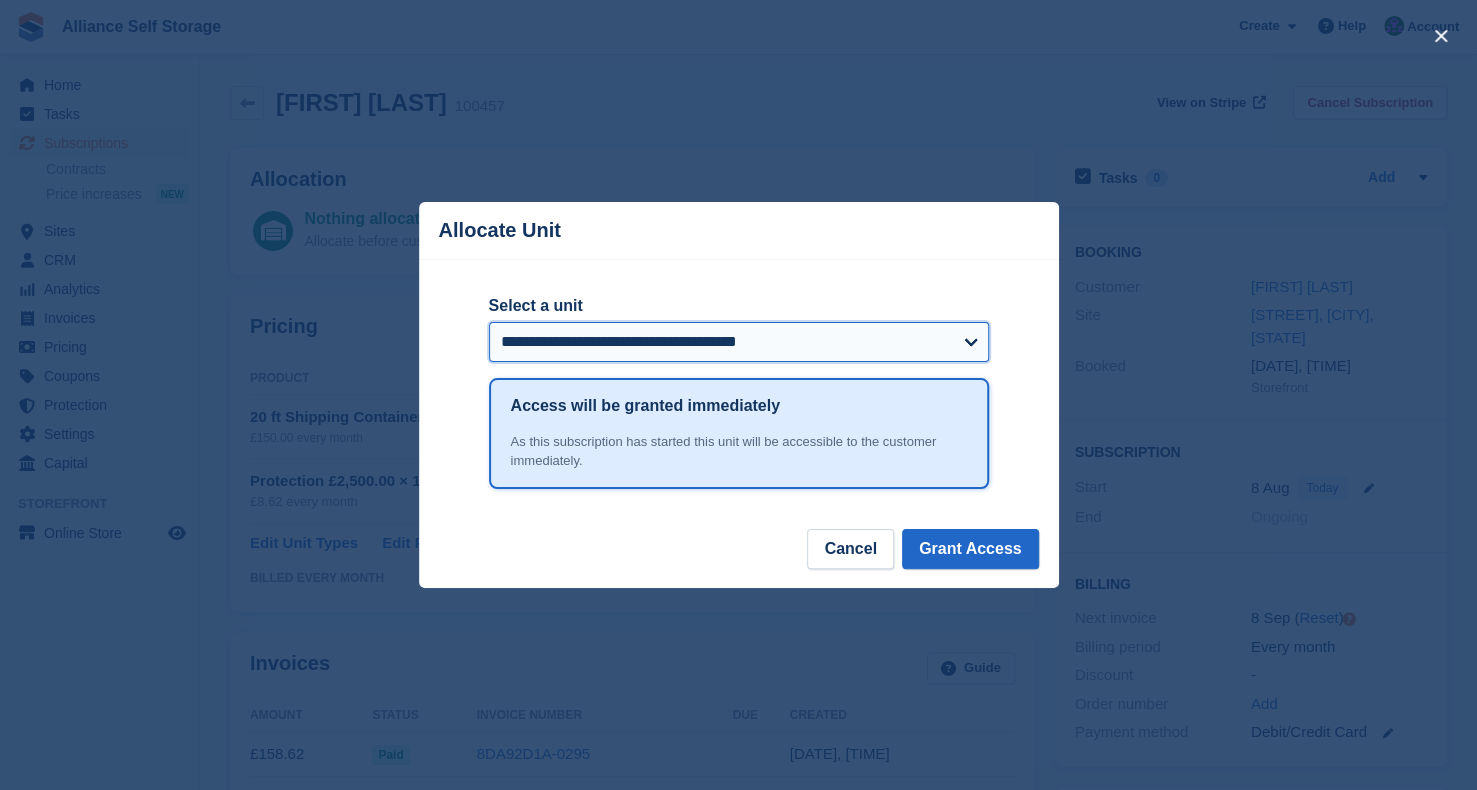 click on "**********" at bounding box center (739, 342) 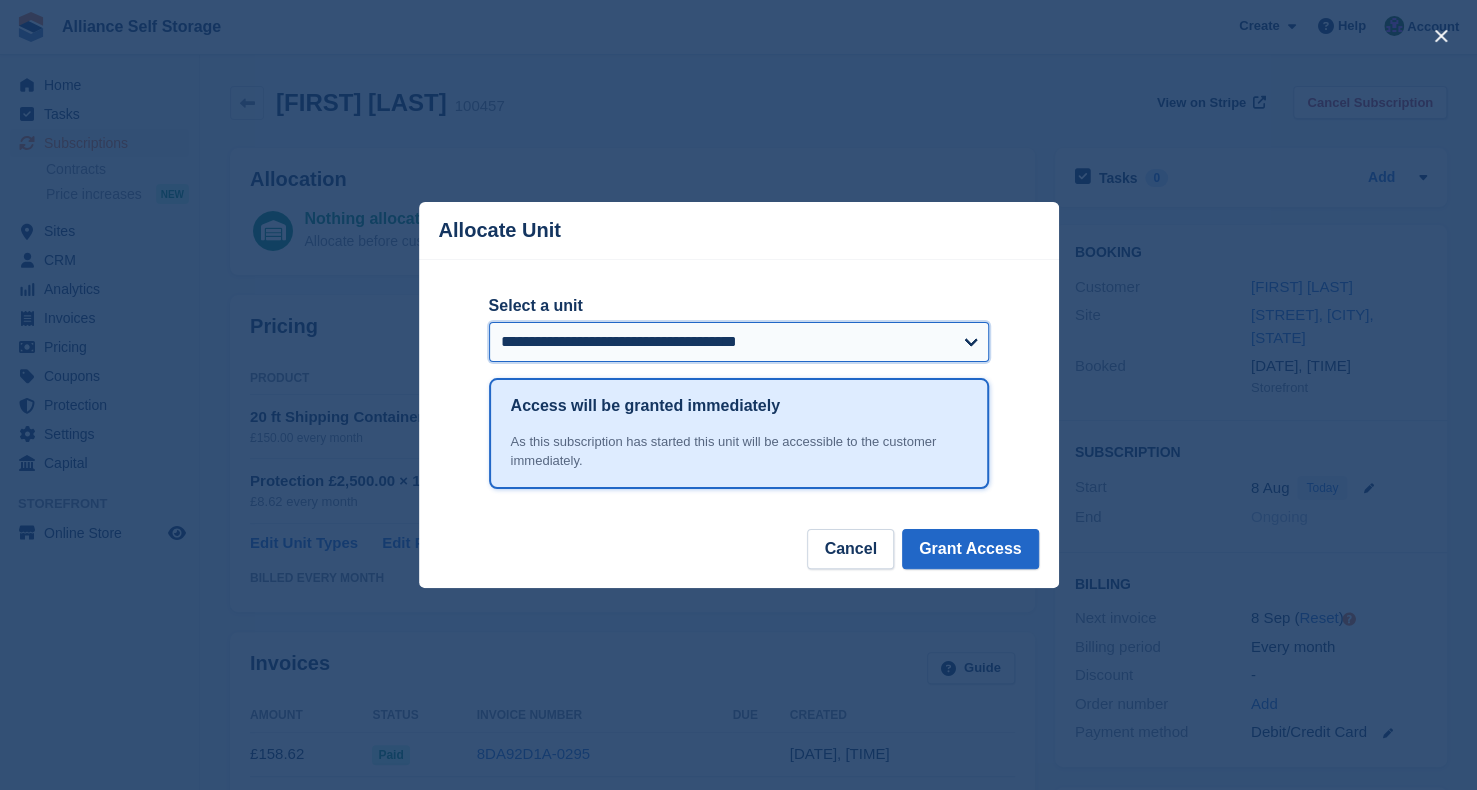 click on "**********" at bounding box center [739, 342] 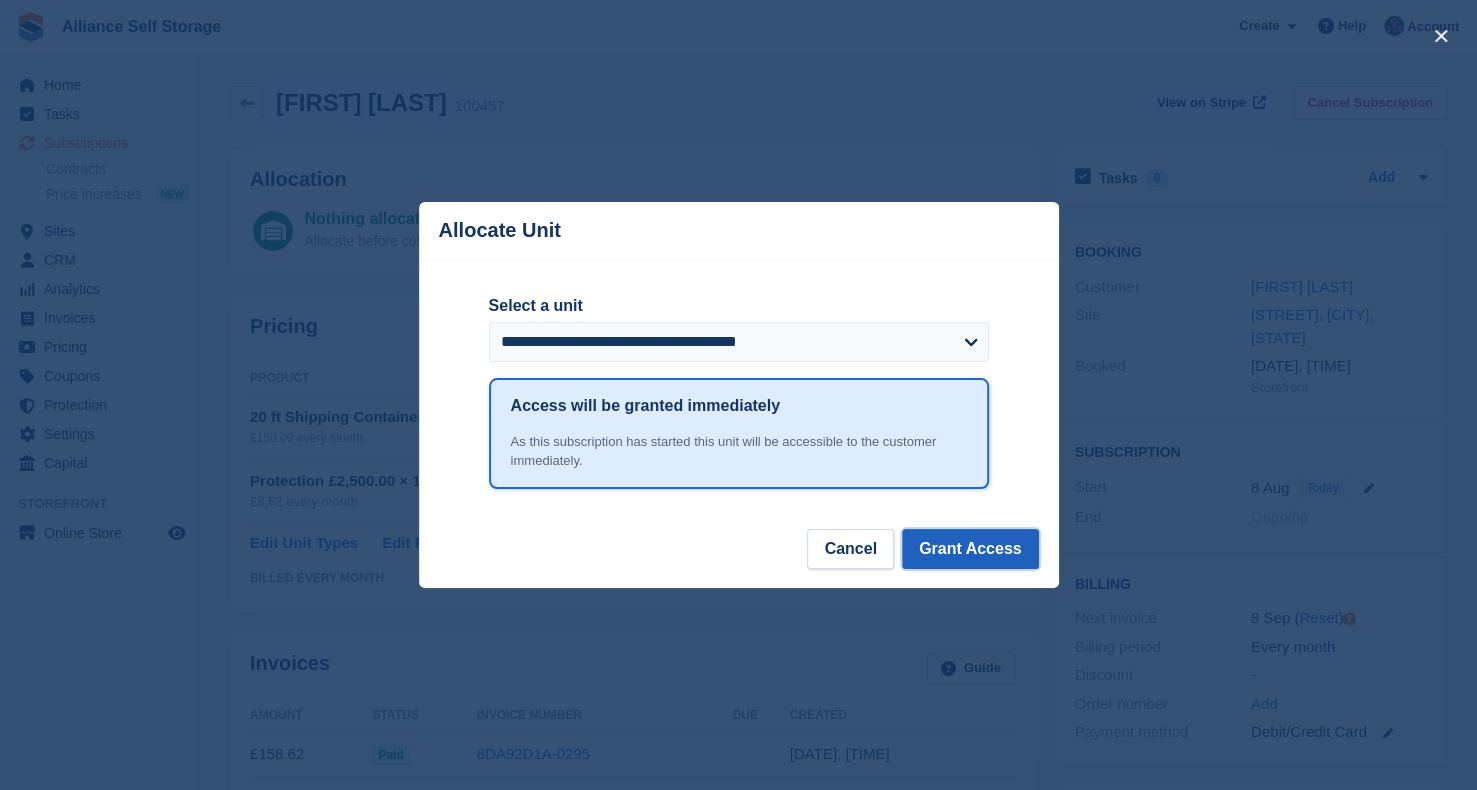 click on "Grant Access" at bounding box center (970, 549) 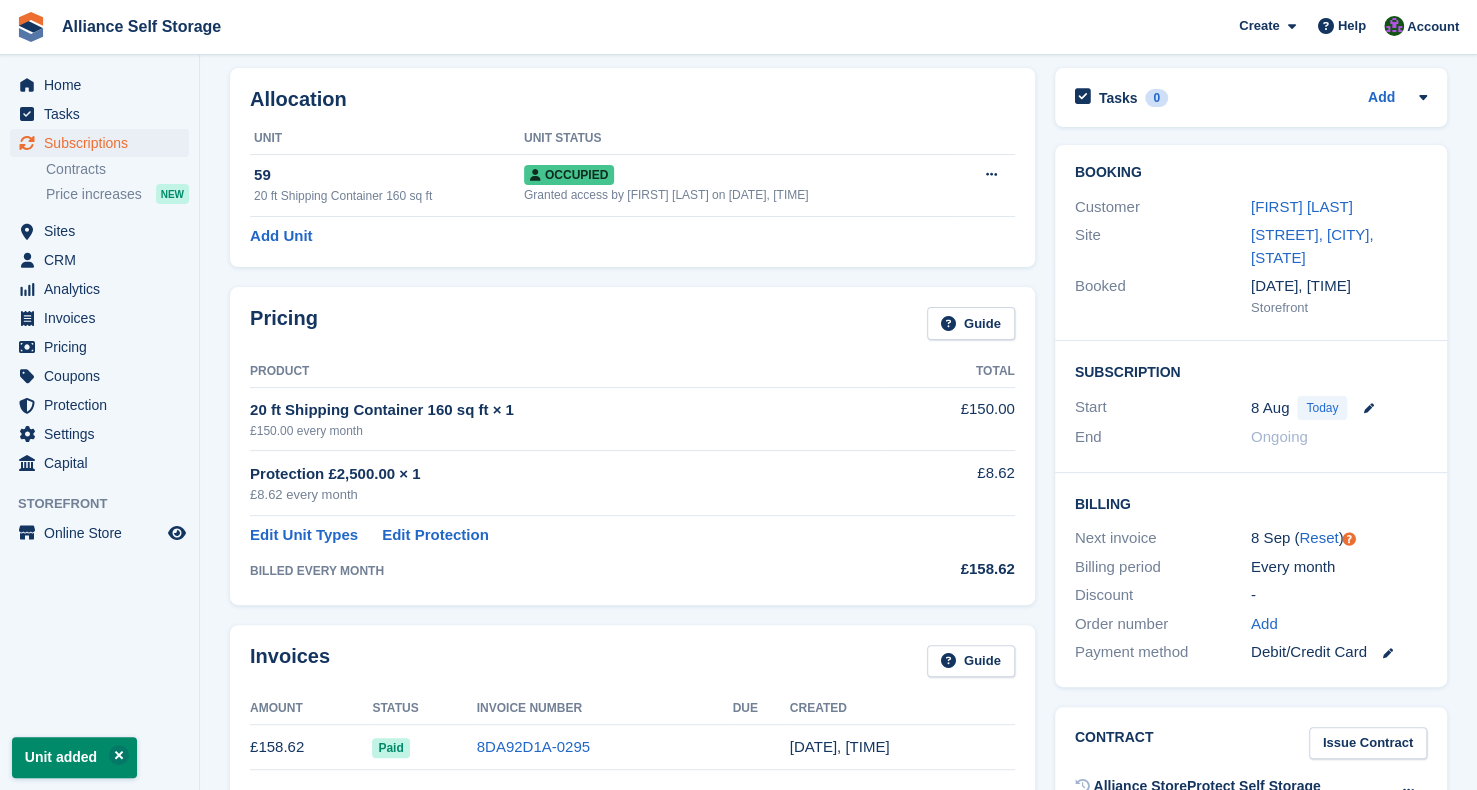scroll, scrollTop: 400, scrollLeft: 0, axis: vertical 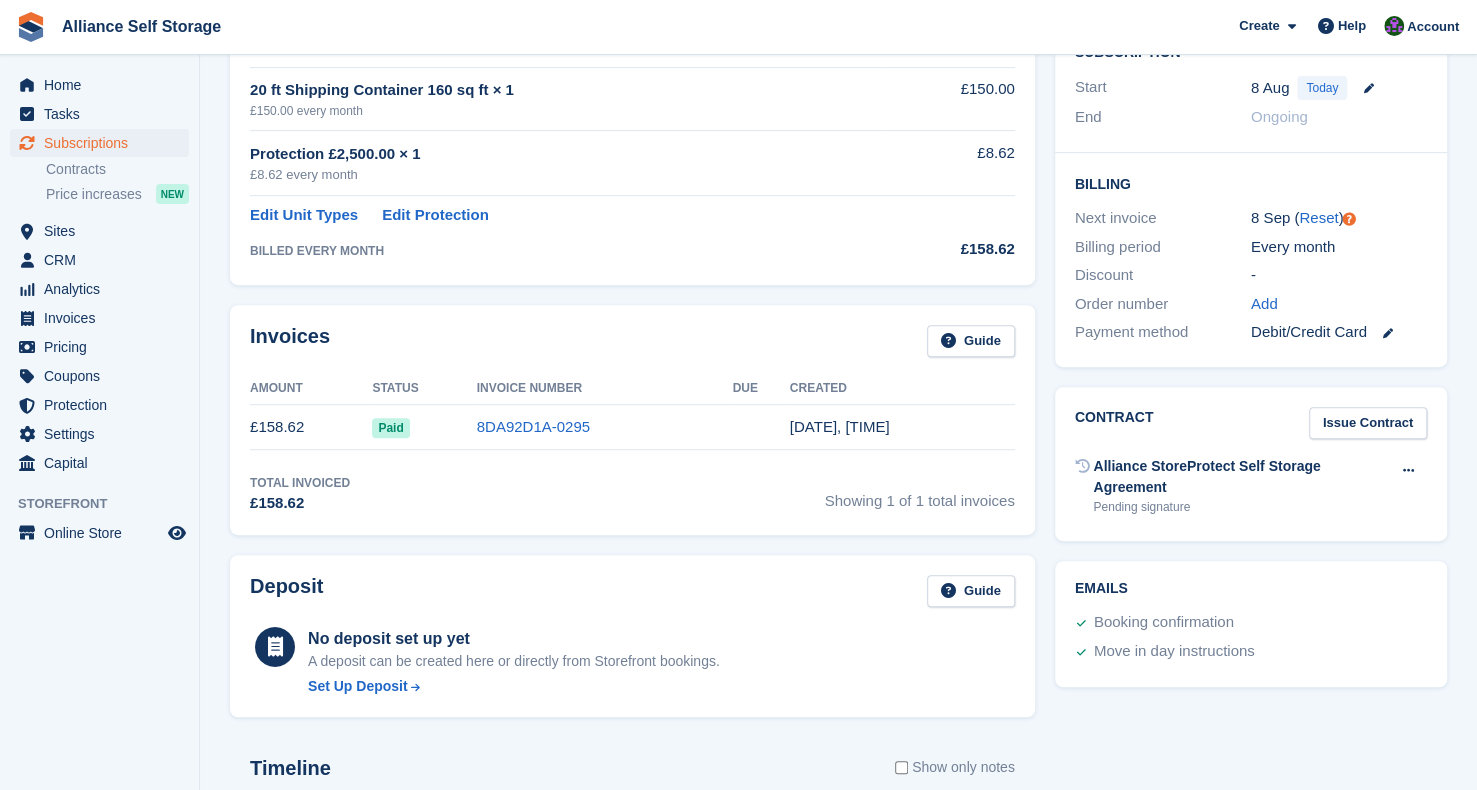 click on "Home
Tasks
Subscriptions
Subscriptions
Subscriptions
Contracts
Price increases
NEW
Contracts
Price increases
NEW
Sites
Sites
Sites
Birkenhead - Wallasey" at bounding box center (99, 400) 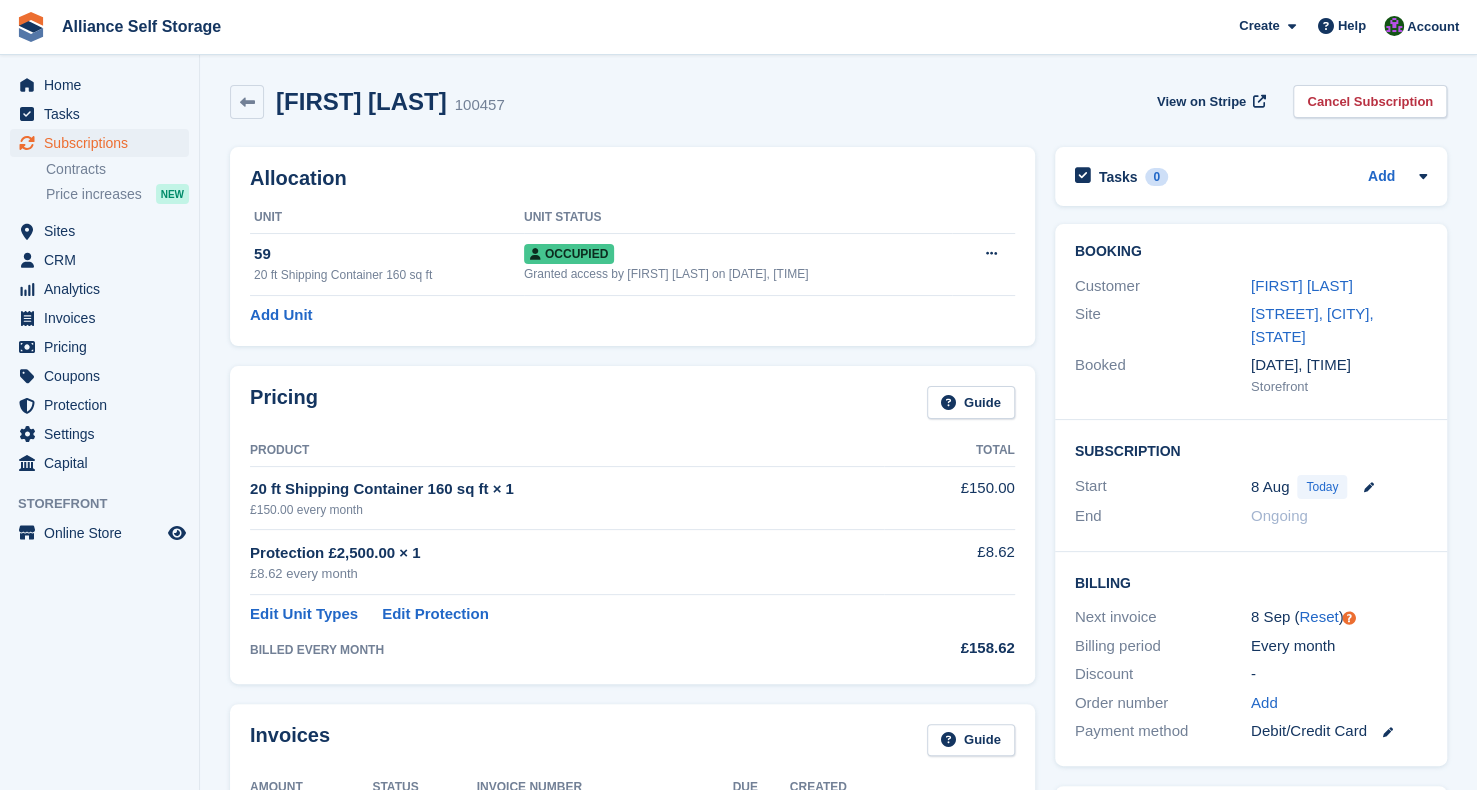 scroll, scrollTop: 0, scrollLeft: 0, axis: both 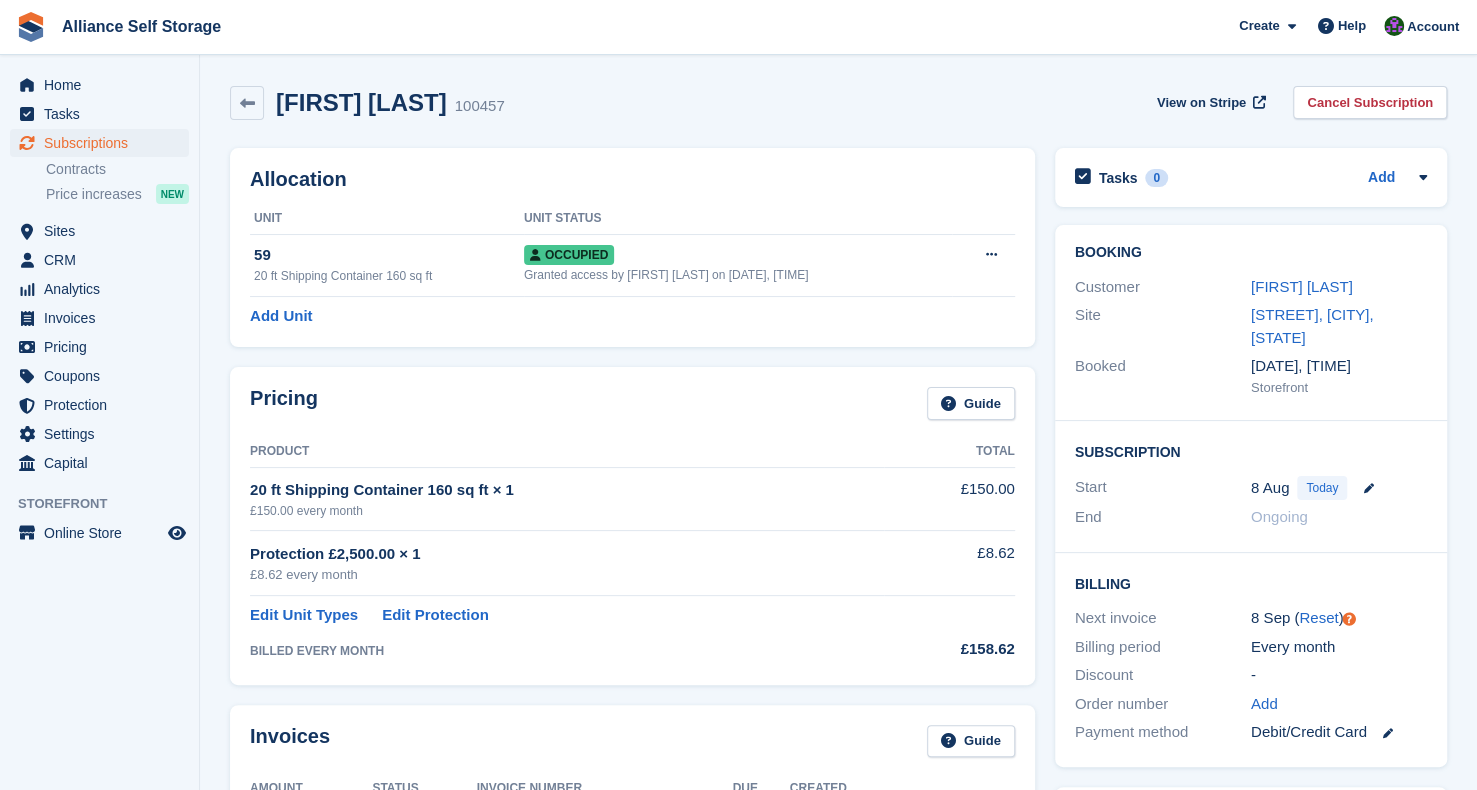 click on "Ahmed Yasin
100457
View on Stripe
Cancel Subscription" at bounding box center [838, 103] 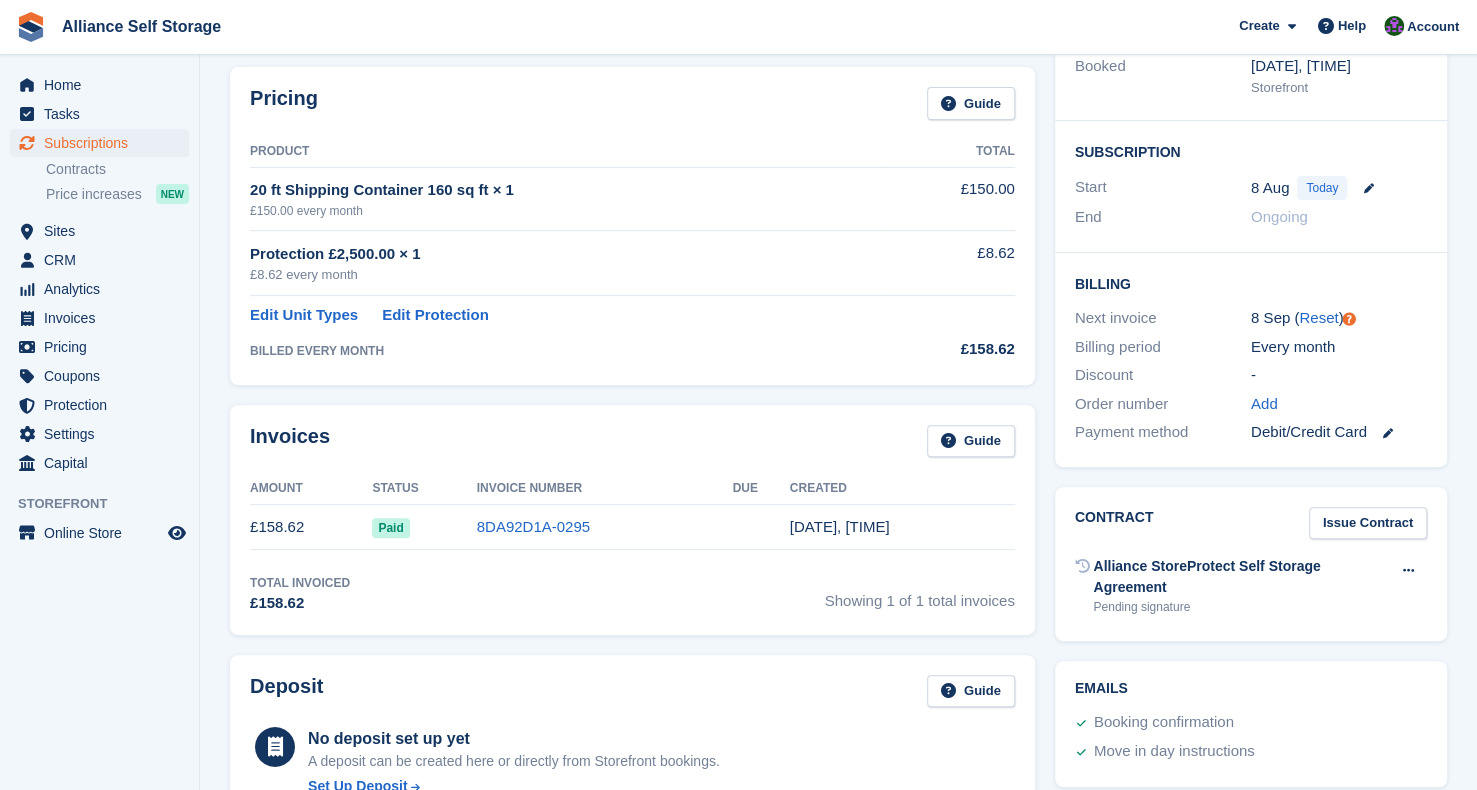 scroll, scrollTop: 0, scrollLeft: 0, axis: both 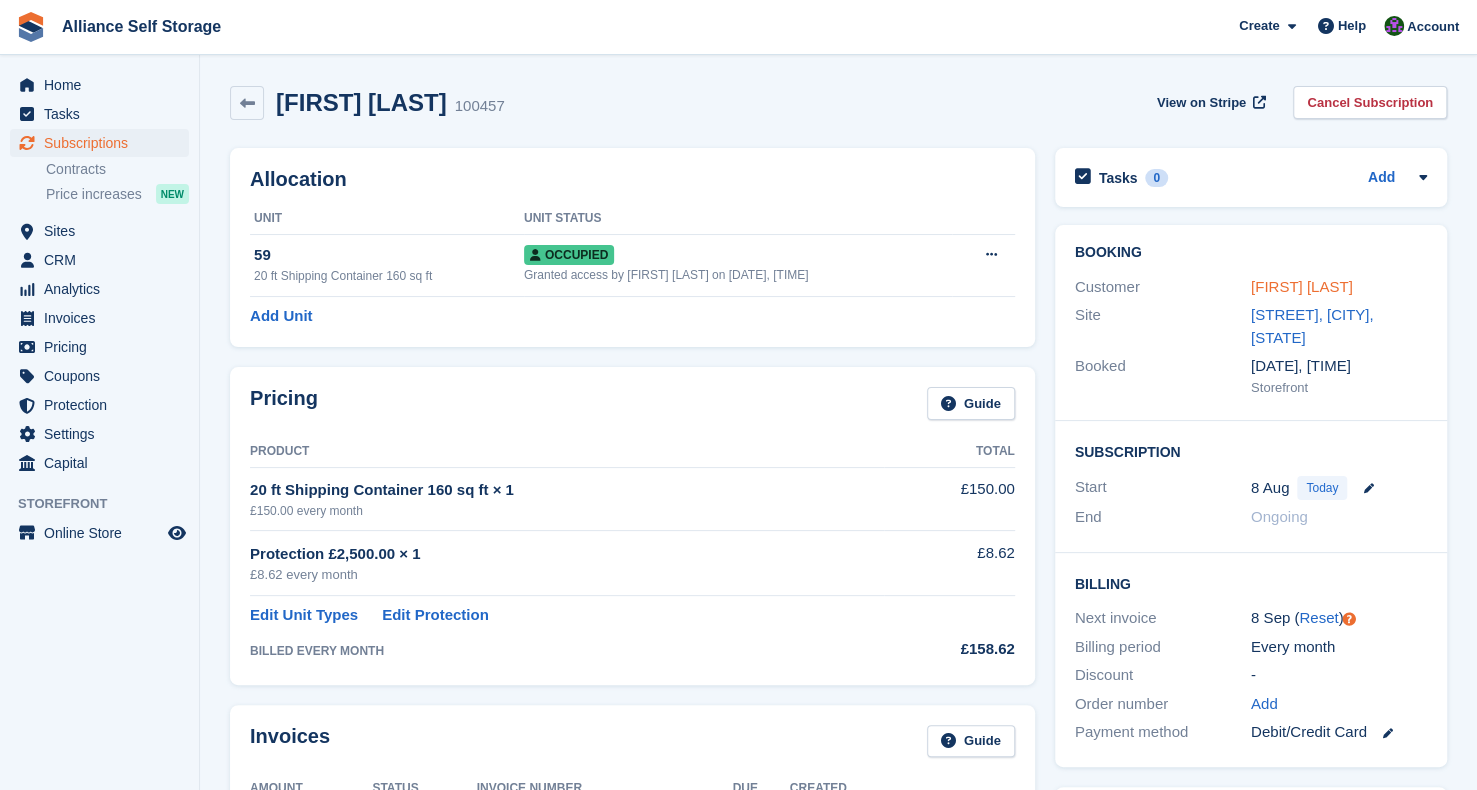 click on "[FIRST] [LAST]" at bounding box center [1302, 286] 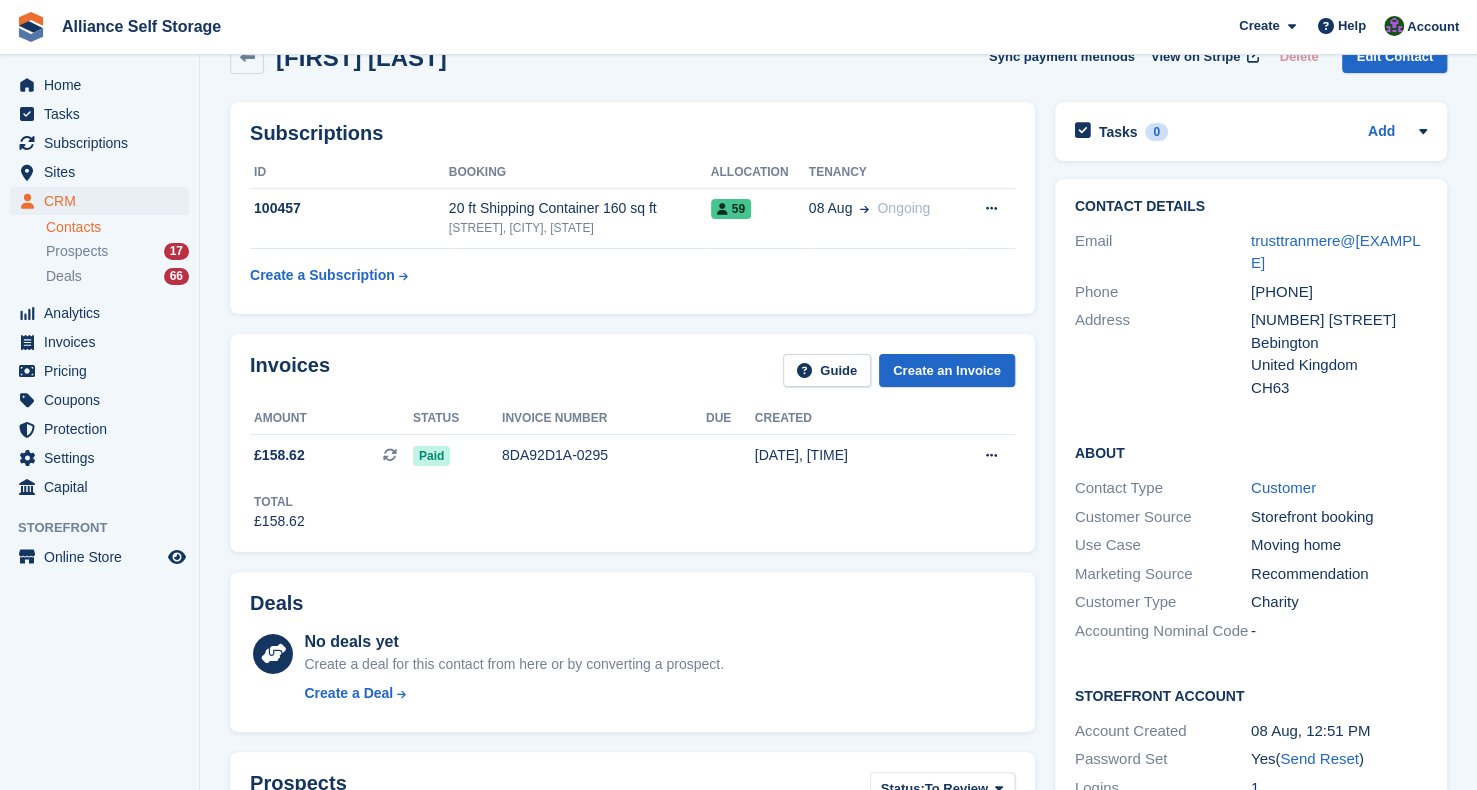 scroll, scrollTop: 0, scrollLeft: 0, axis: both 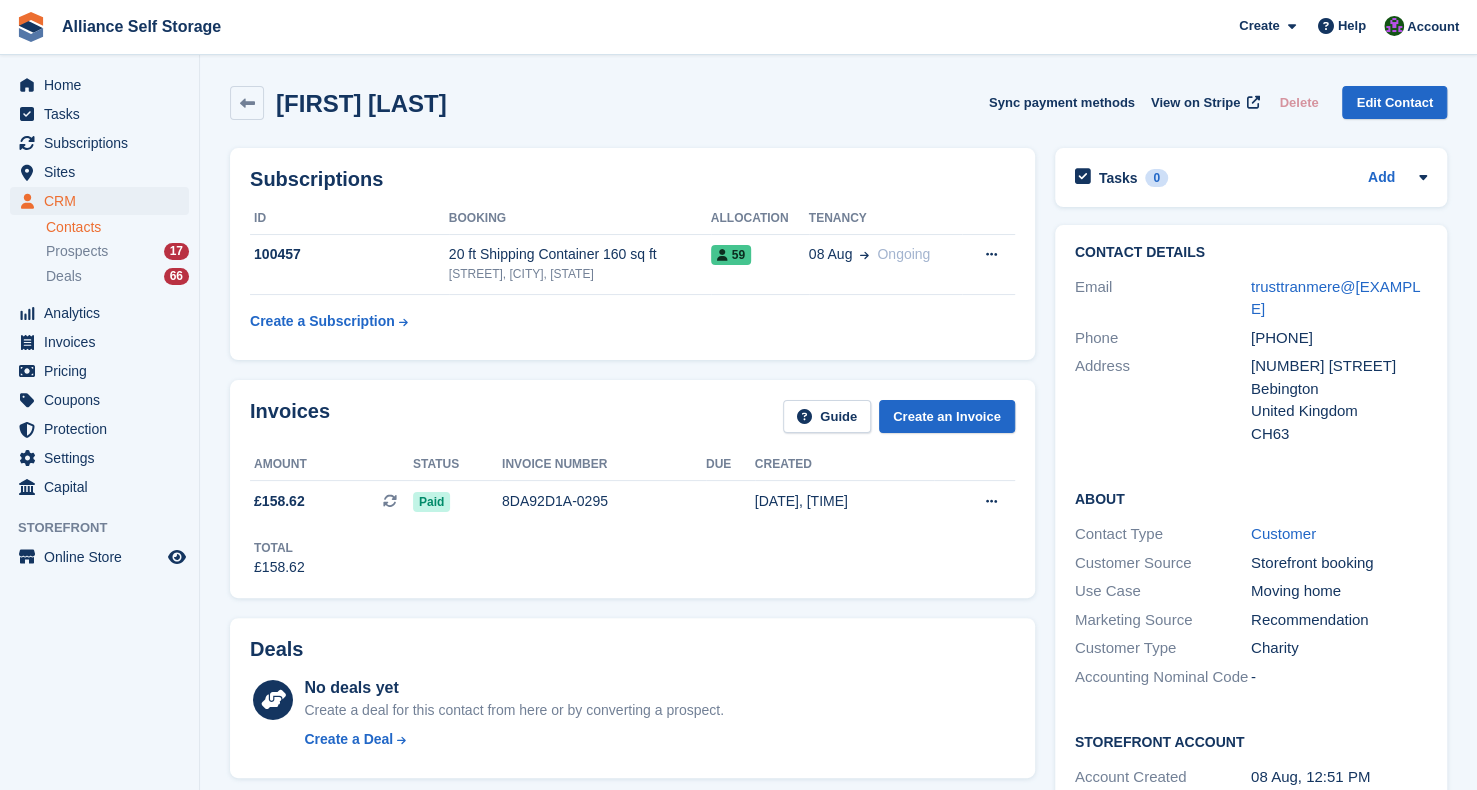 click on "[FIRST] [LAST]
Sync payment methods
View on Stripe
Delete
Edit Contact" at bounding box center (838, 103) 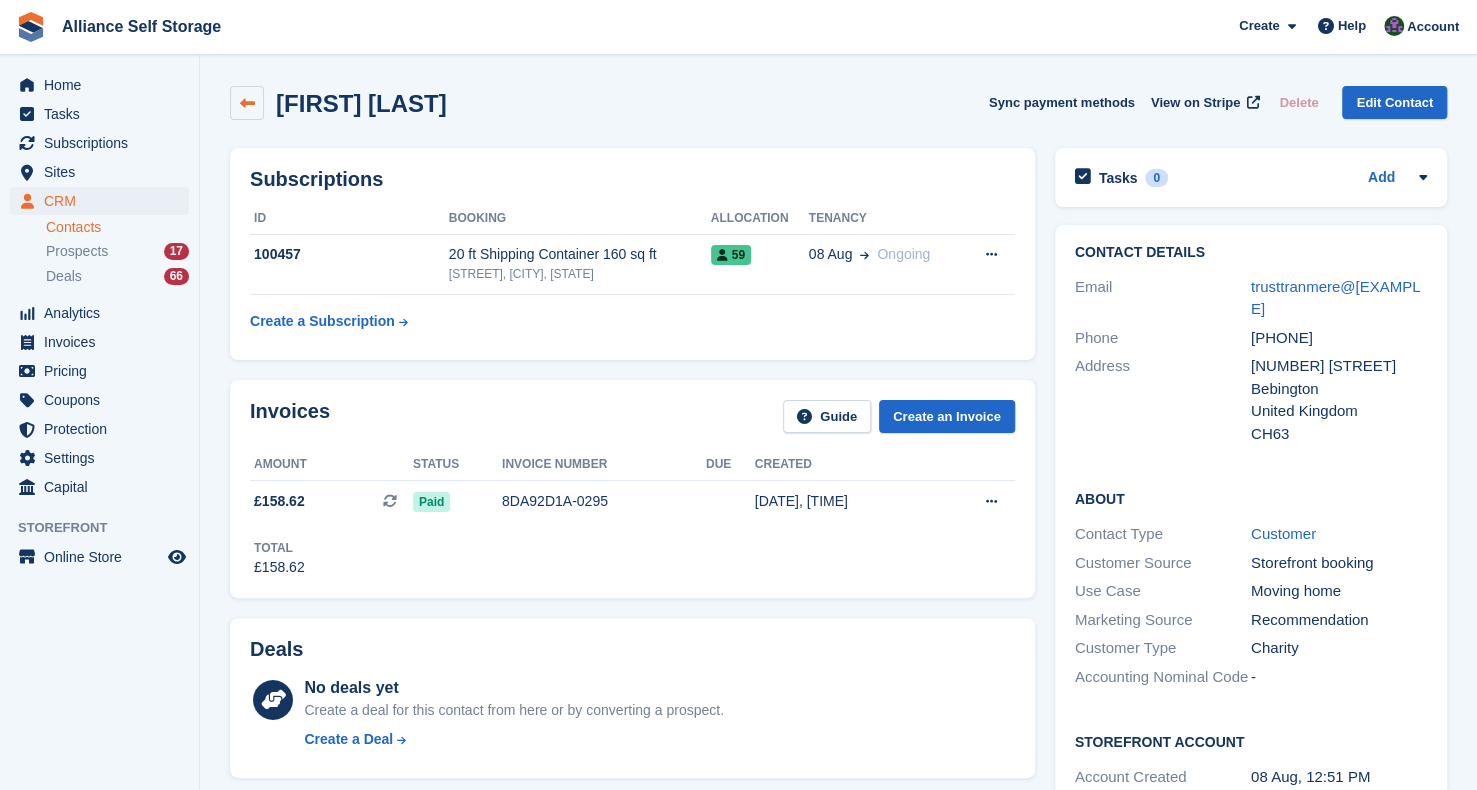 click at bounding box center [247, 103] 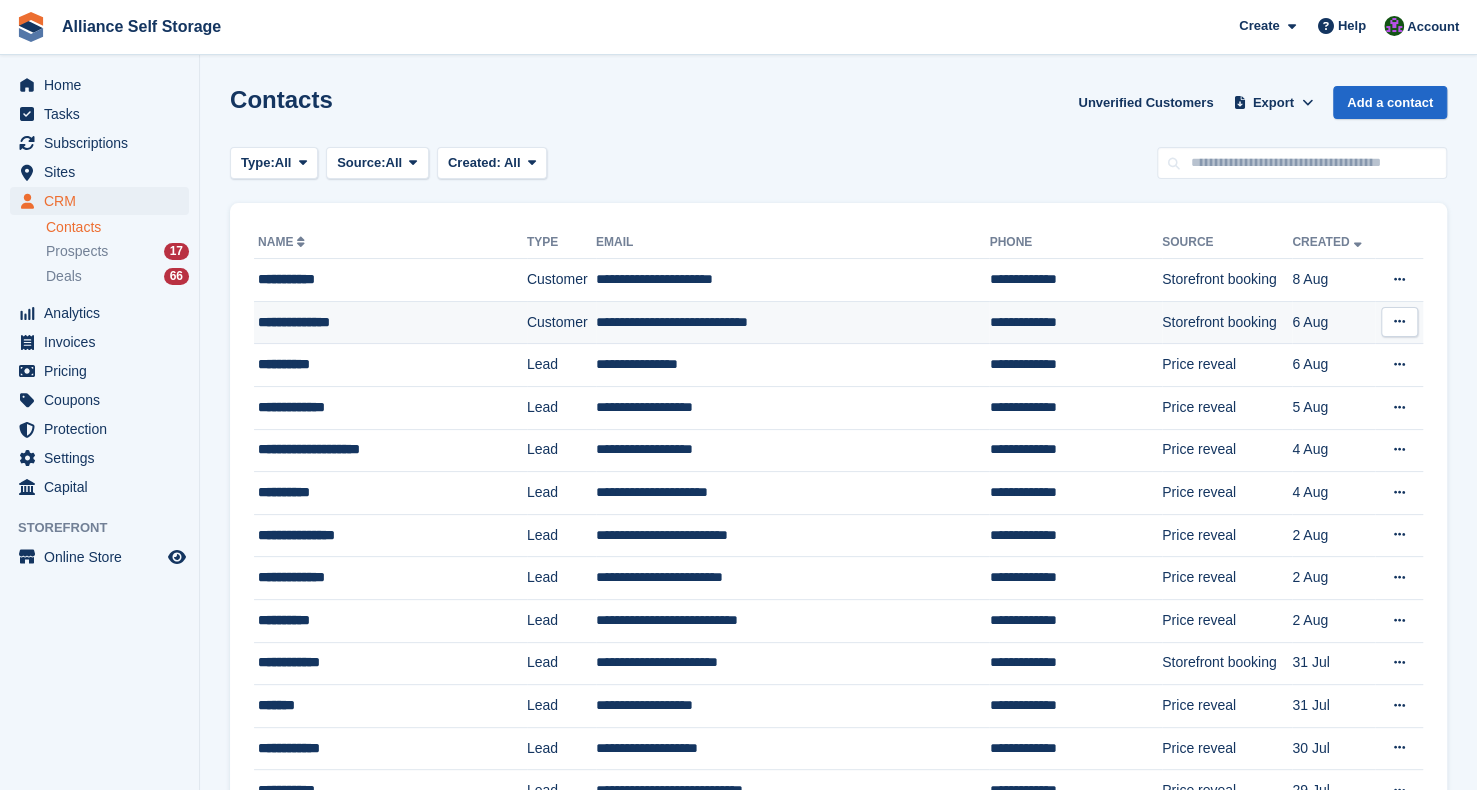 click on "**********" at bounding box center [390, 322] 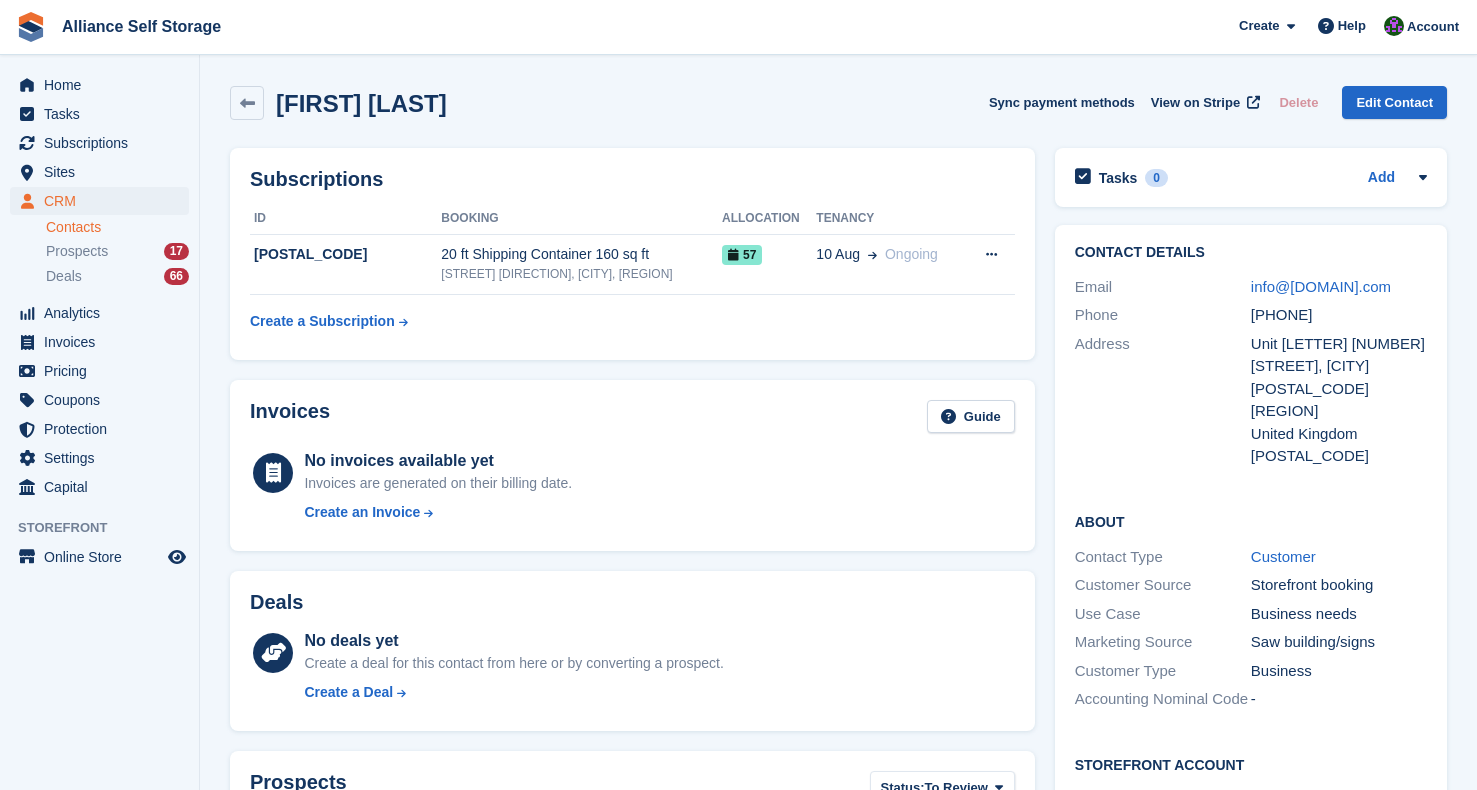 scroll, scrollTop: 0, scrollLeft: 0, axis: both 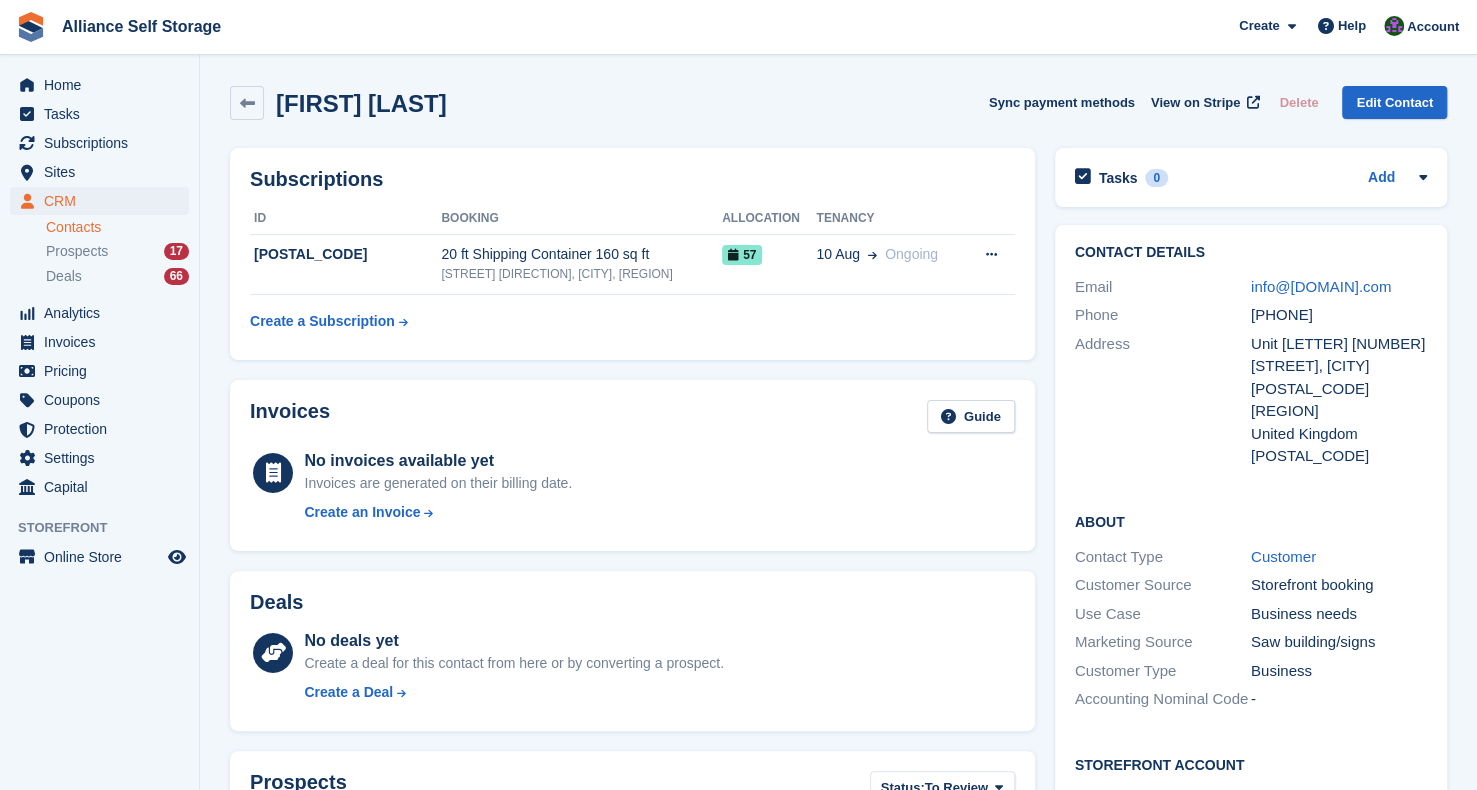 click on "+447841029199" at bounding box center [1339, 315] 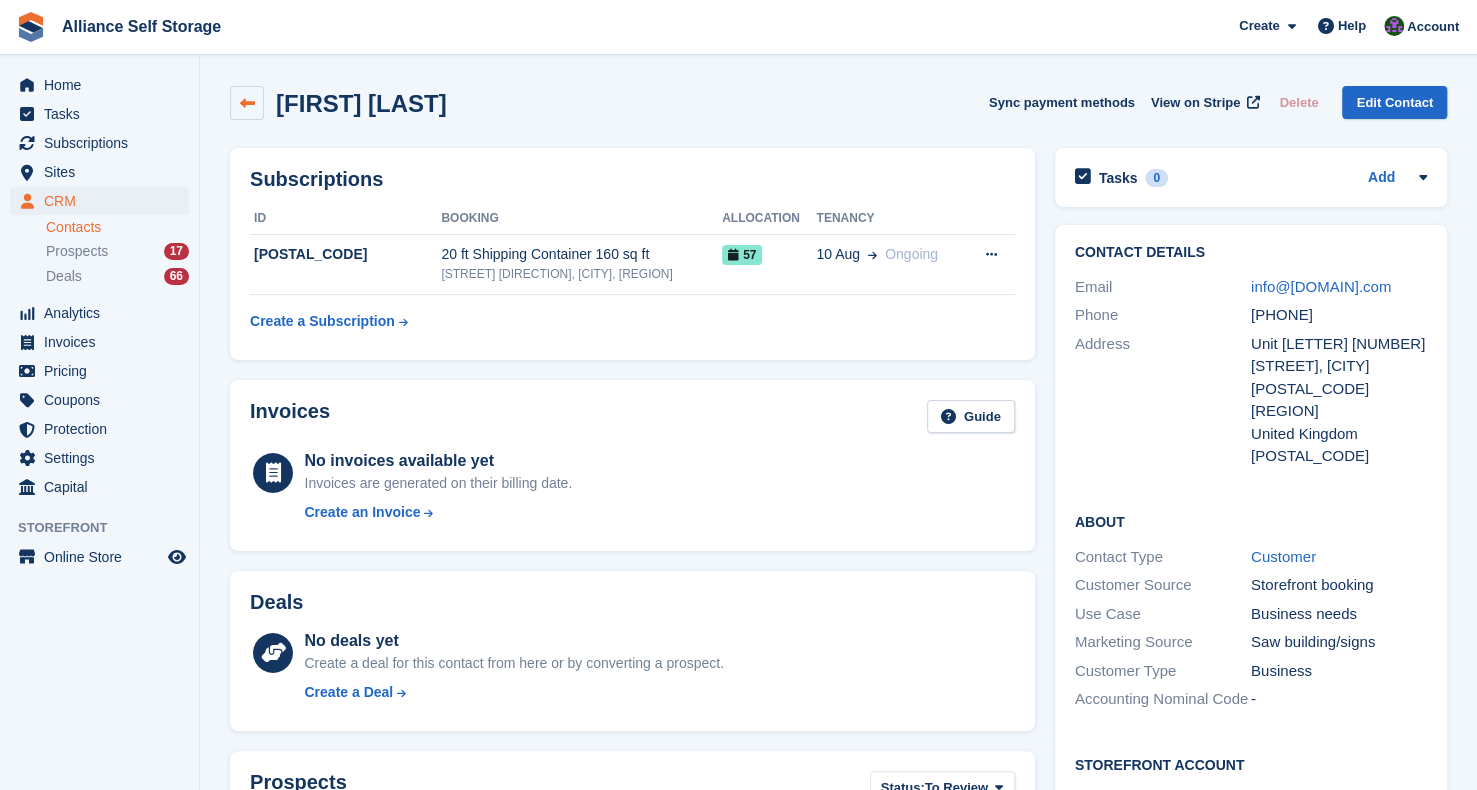 click at bounding box center (247, 103) 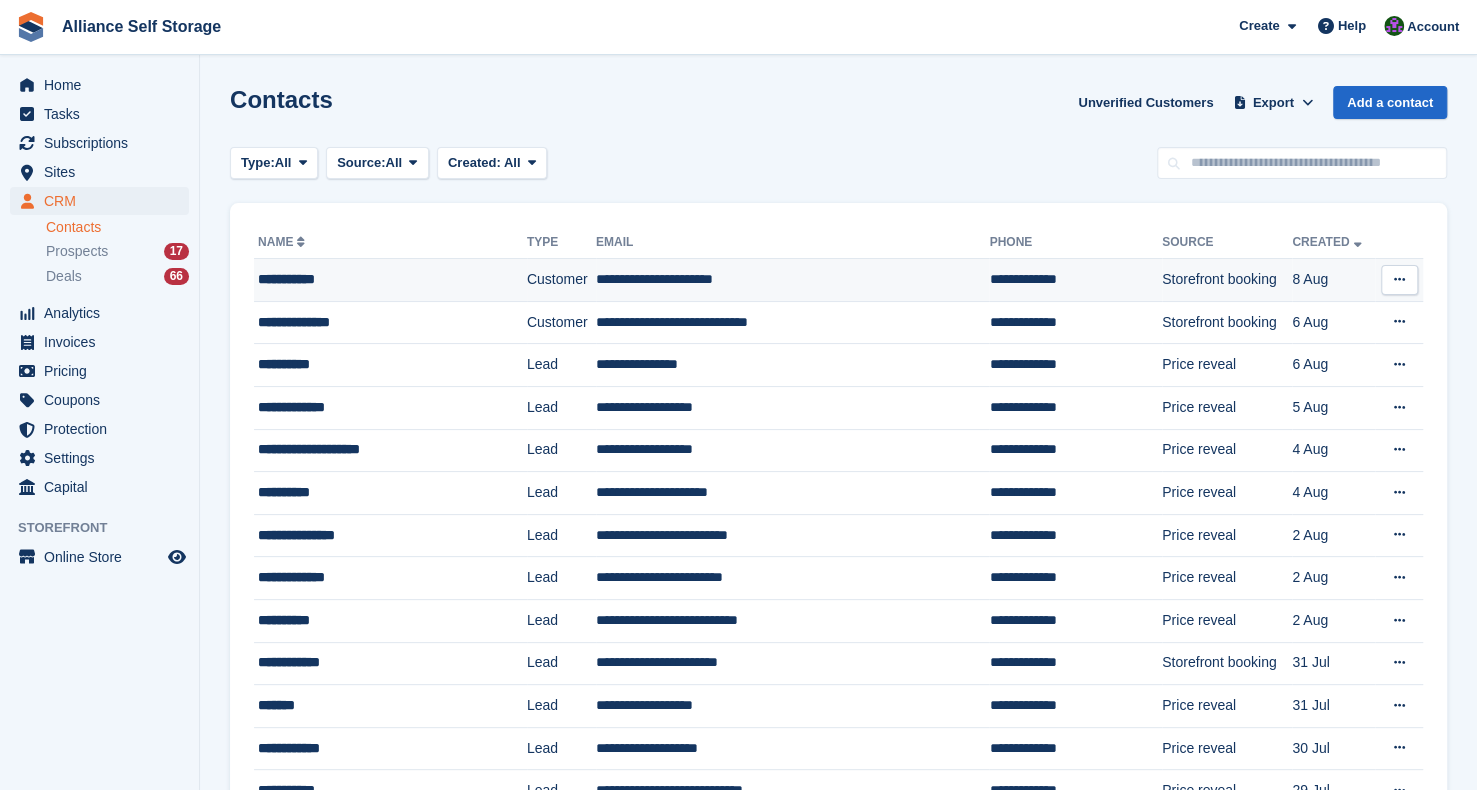 click on "**********" at bounding box center (793, 280) 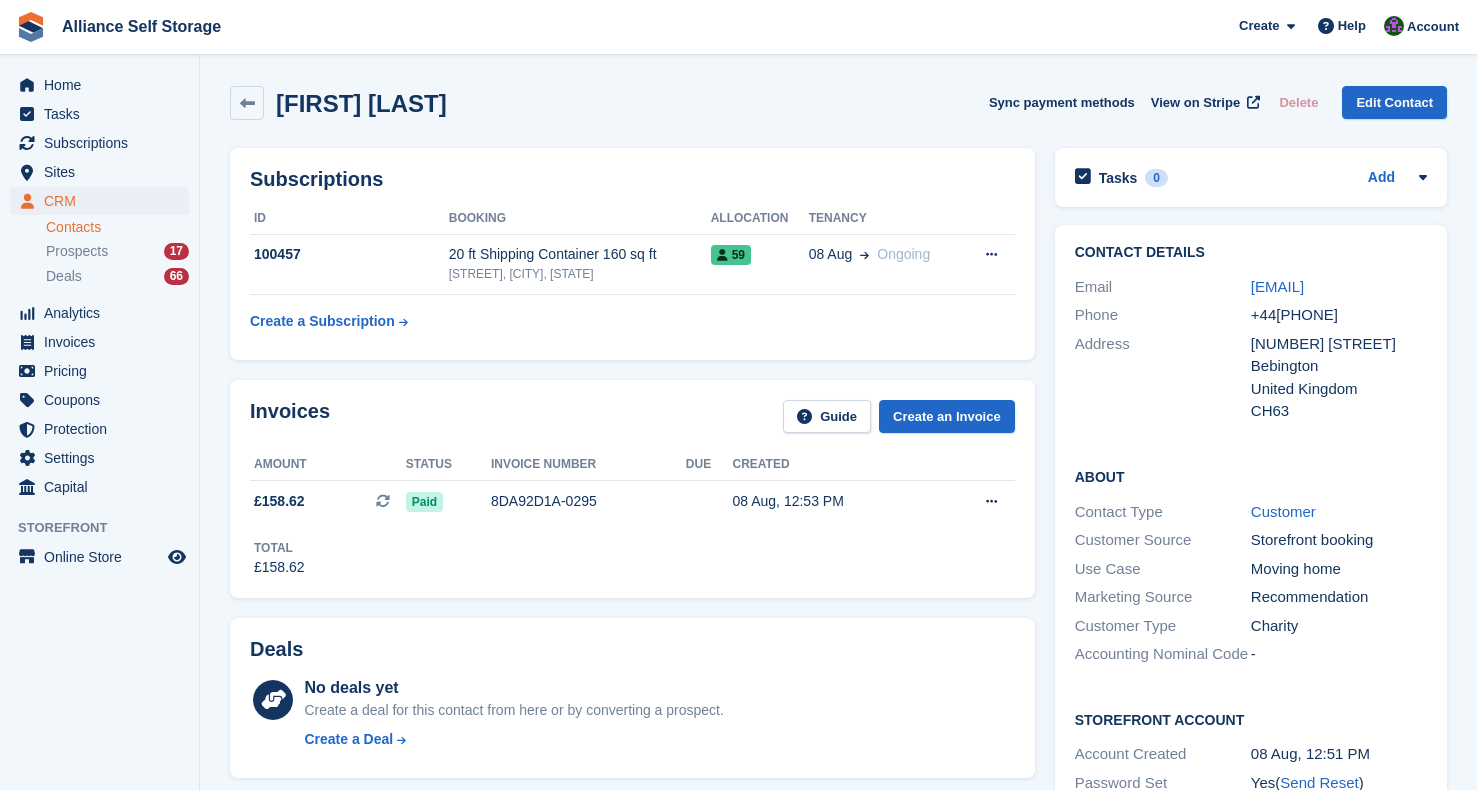scroll, scrollTop: 0, scrollLeft: 0, axis: both 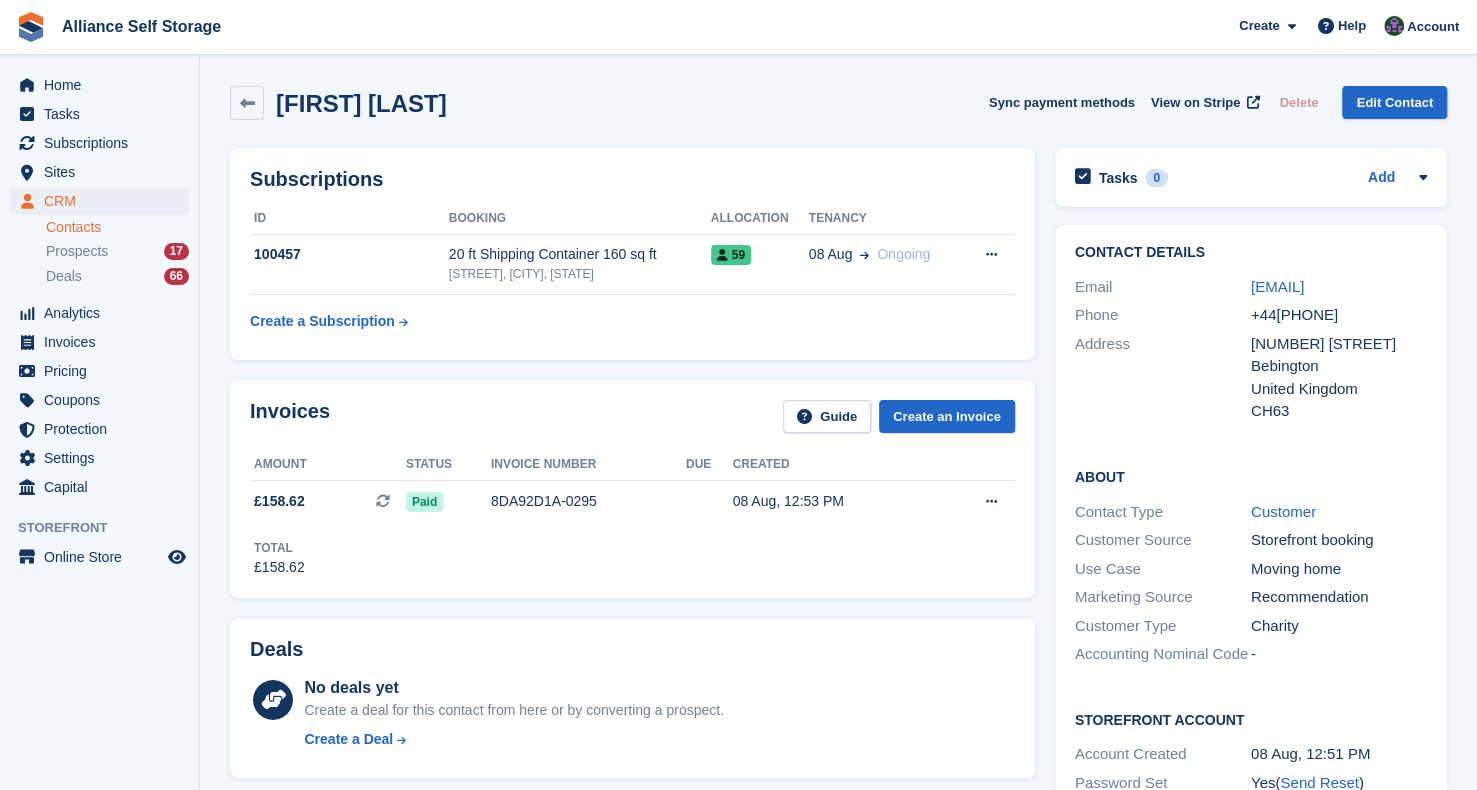 drag, startPoint x: 1376, startPoint y: 315, endPoint x: 1277, endPoint y: 325, distance: 99.50377 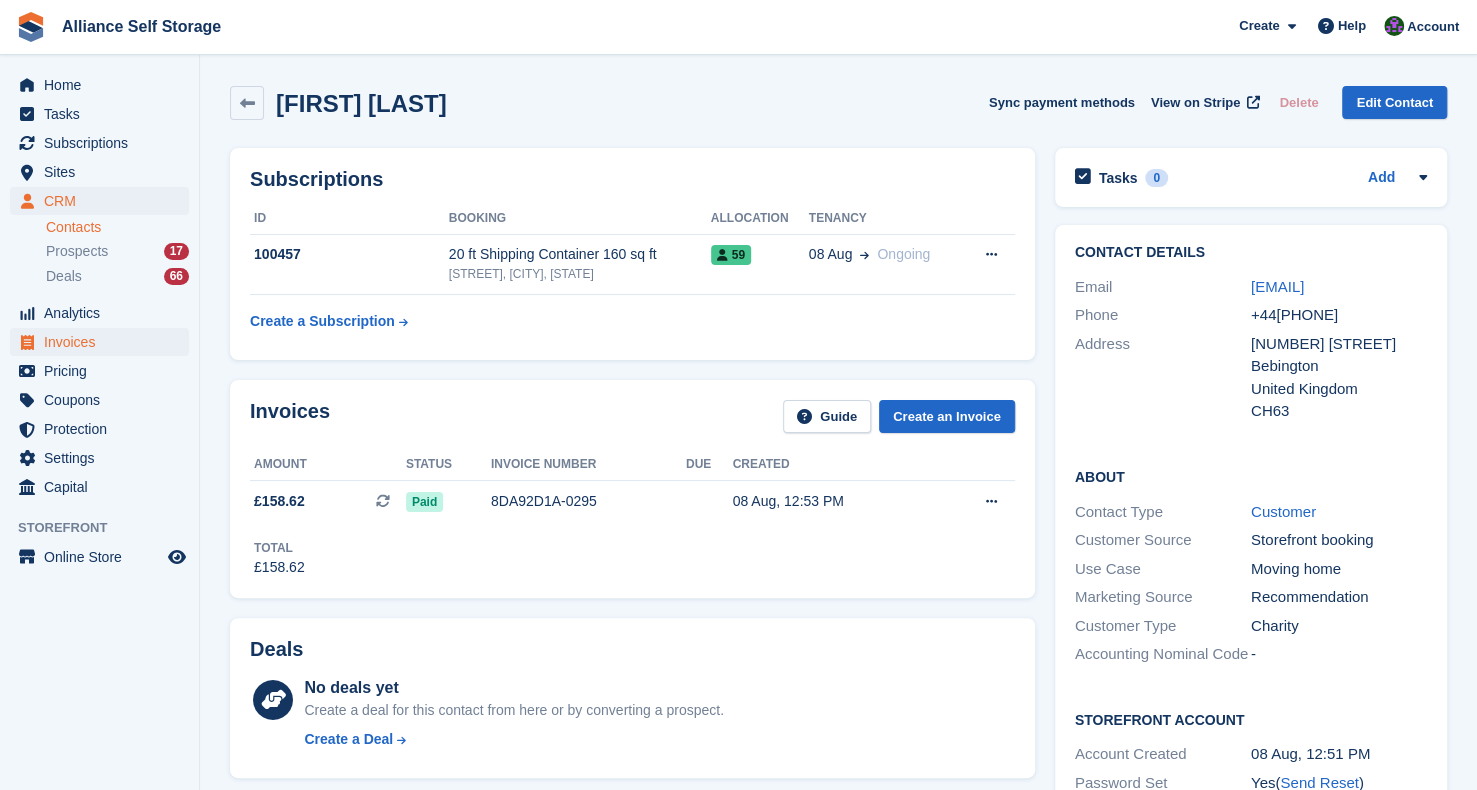 click on "Analytics
Analytics" at bounding box center (99, 313) 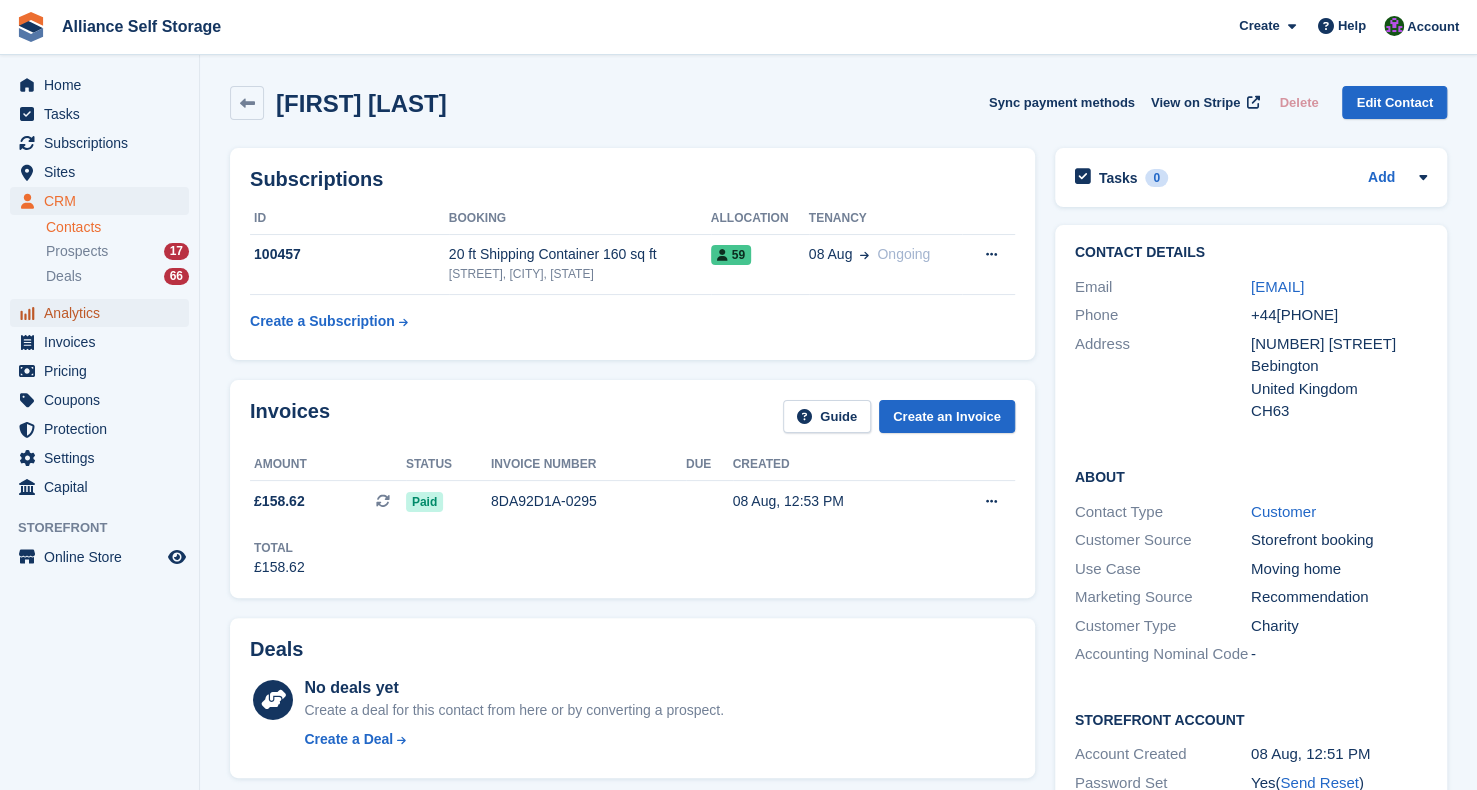 click on "Analytics" at bounding box center [104, 313] 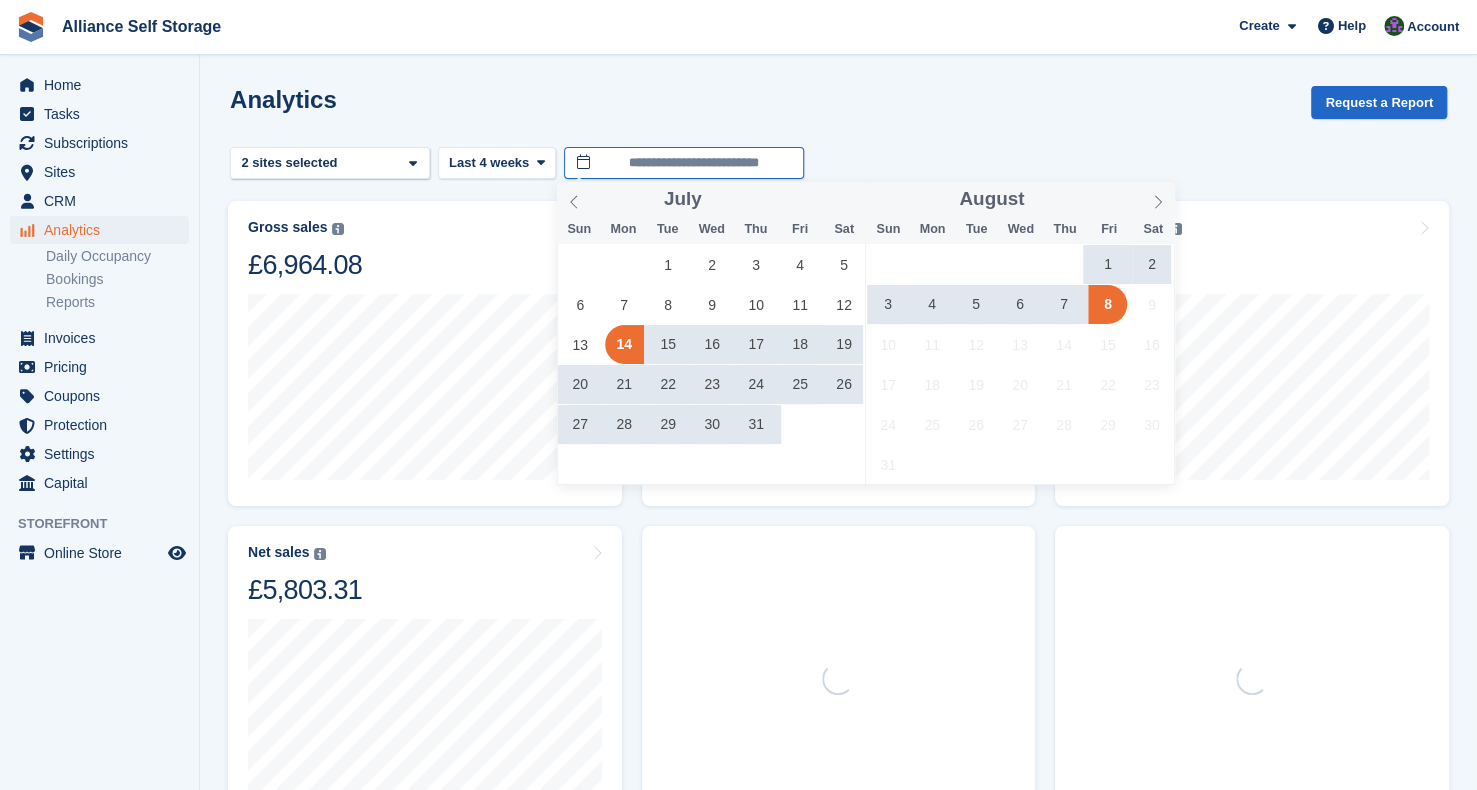click on "**********" at bounding box center (684, 163) 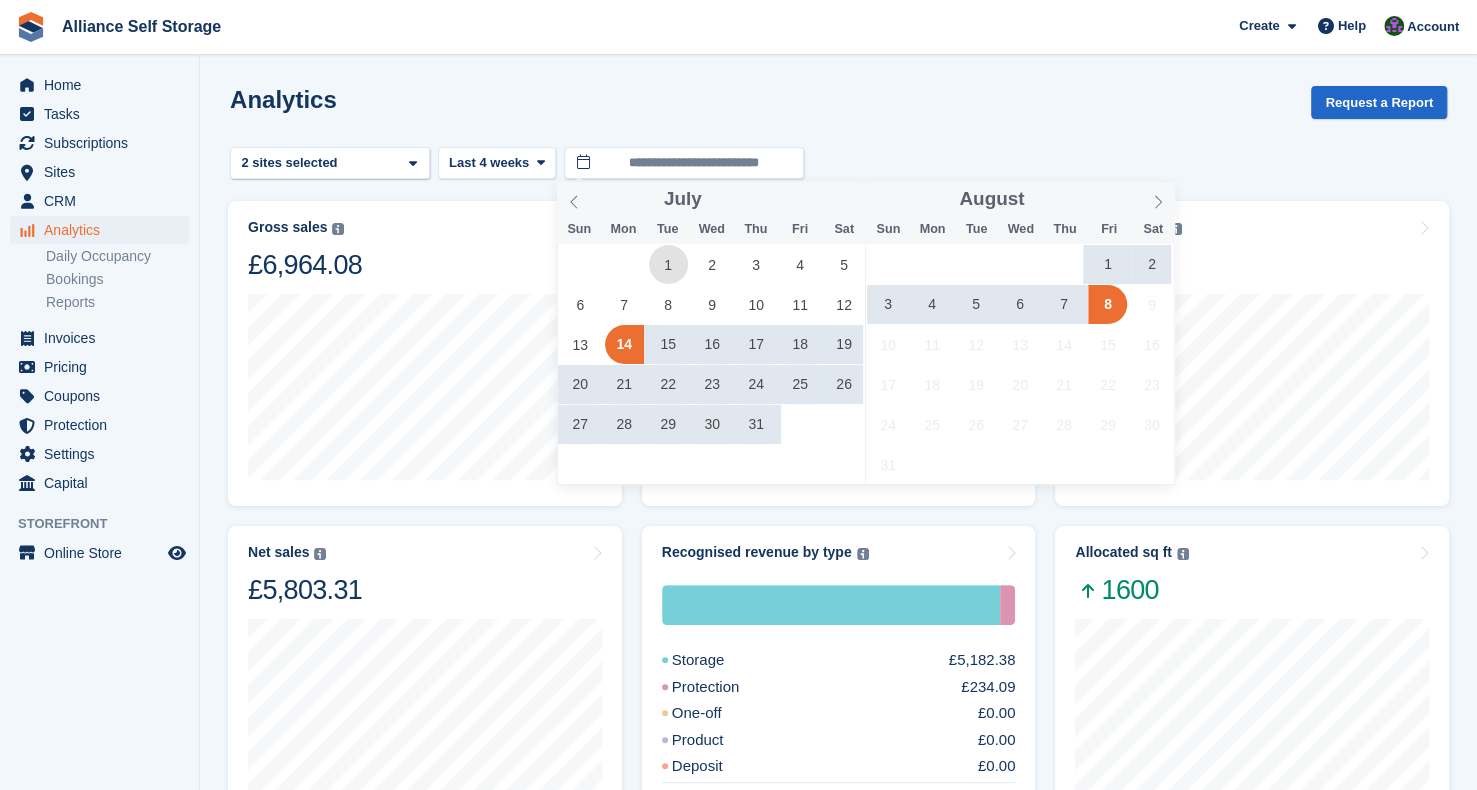 click on "1" at bounding box center [668, 264] 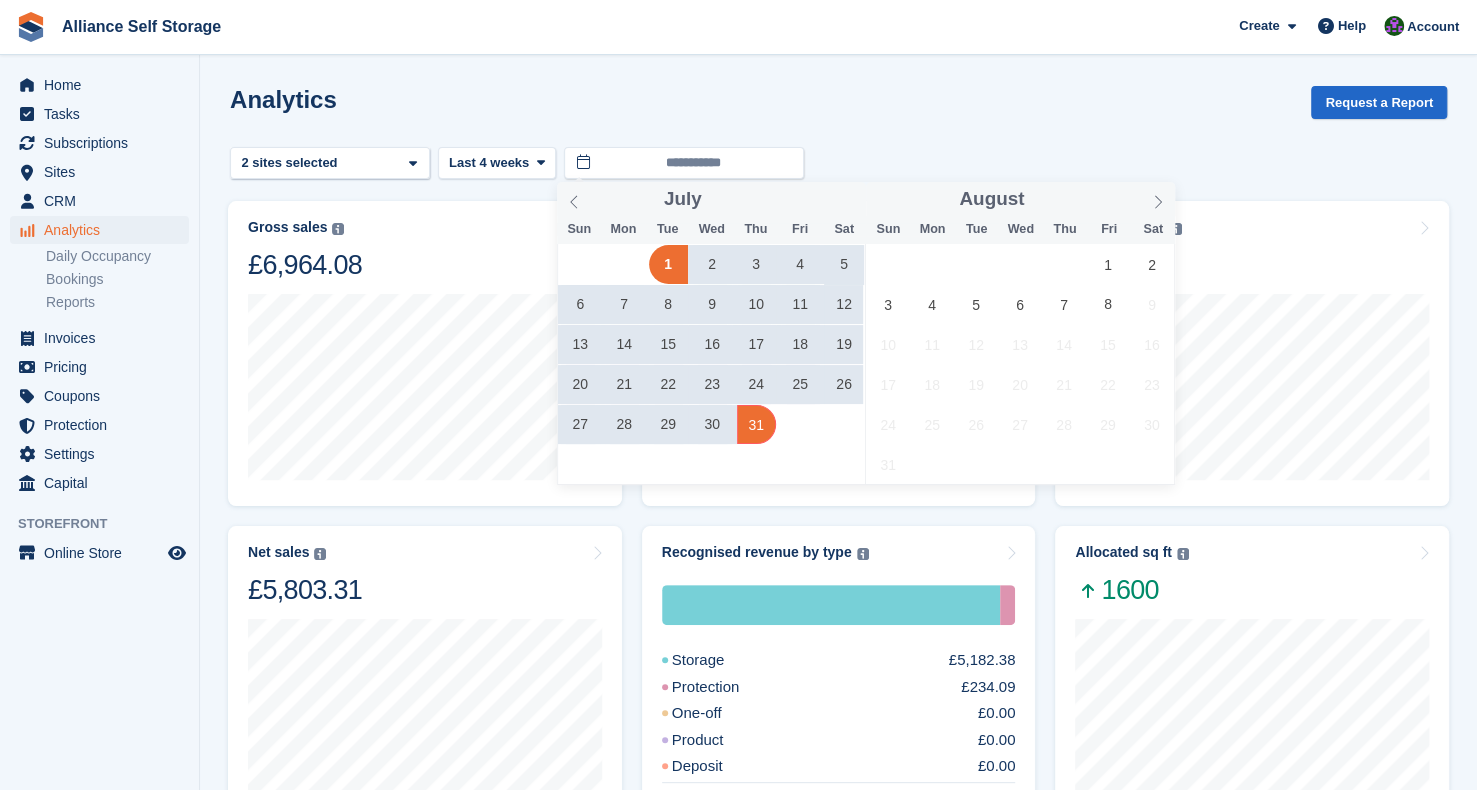 click on "31" at bounding box center (756, 424) 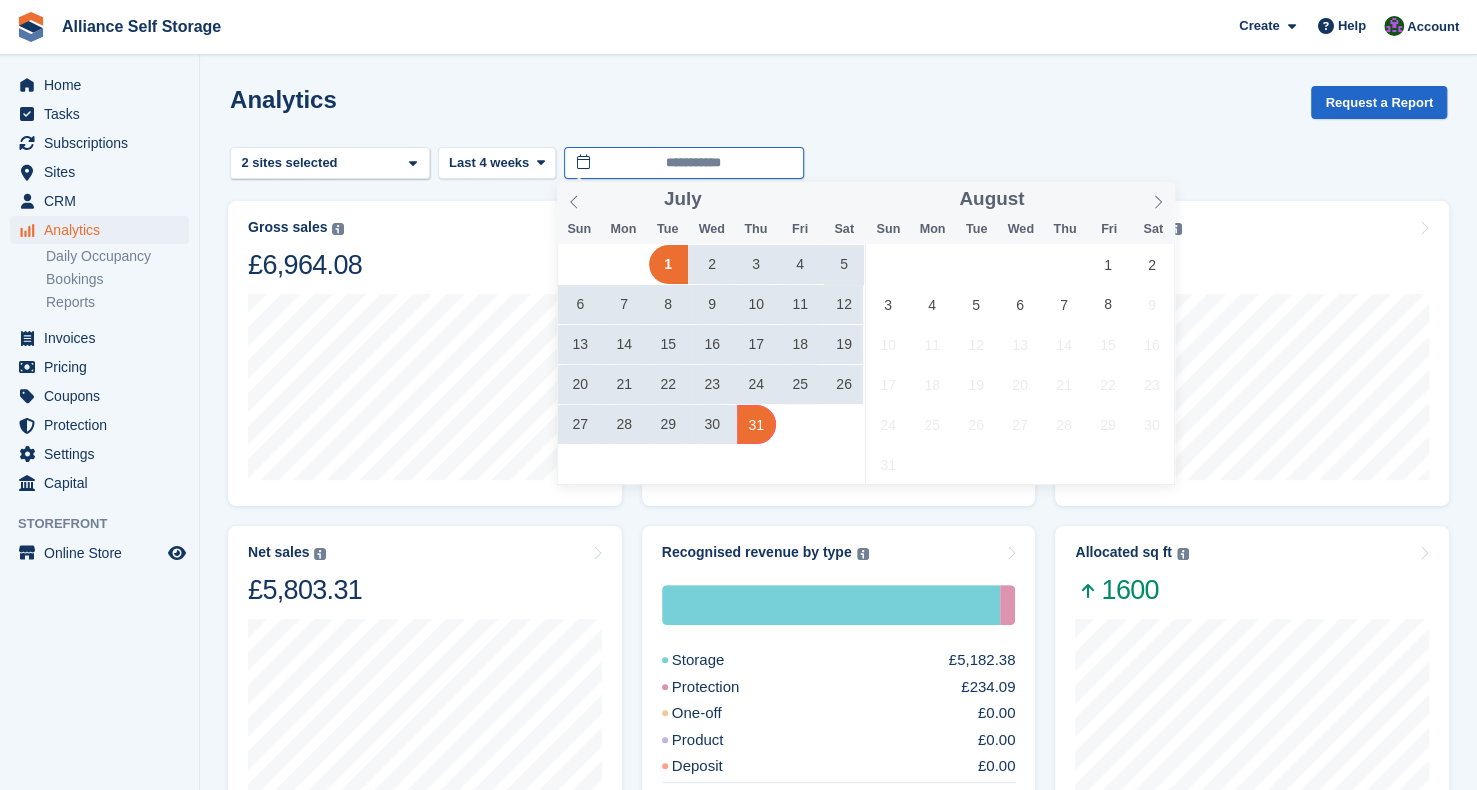 type on "**********" 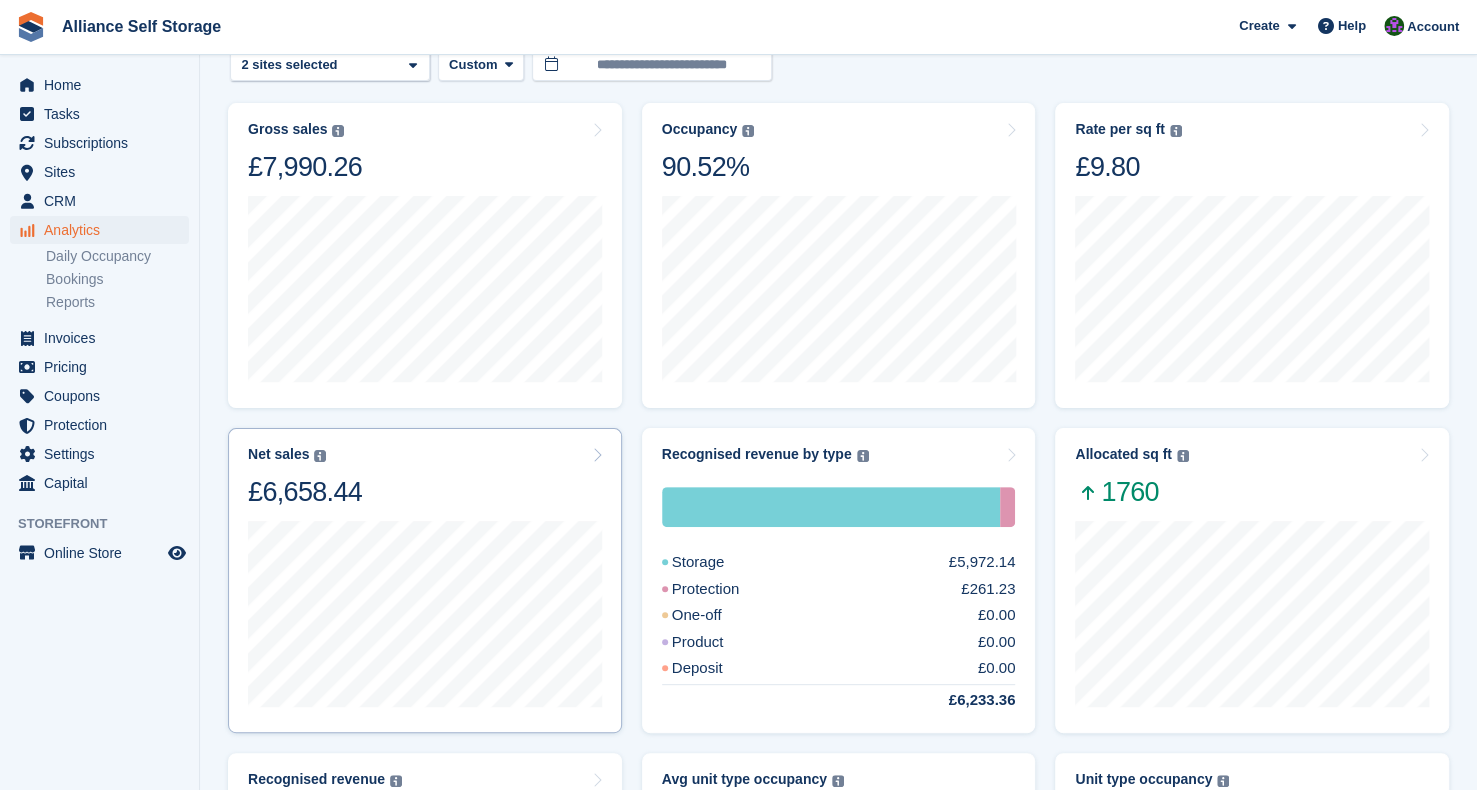 scroll, scrollTop: 100, scrollLeft: 0, axis: vertical 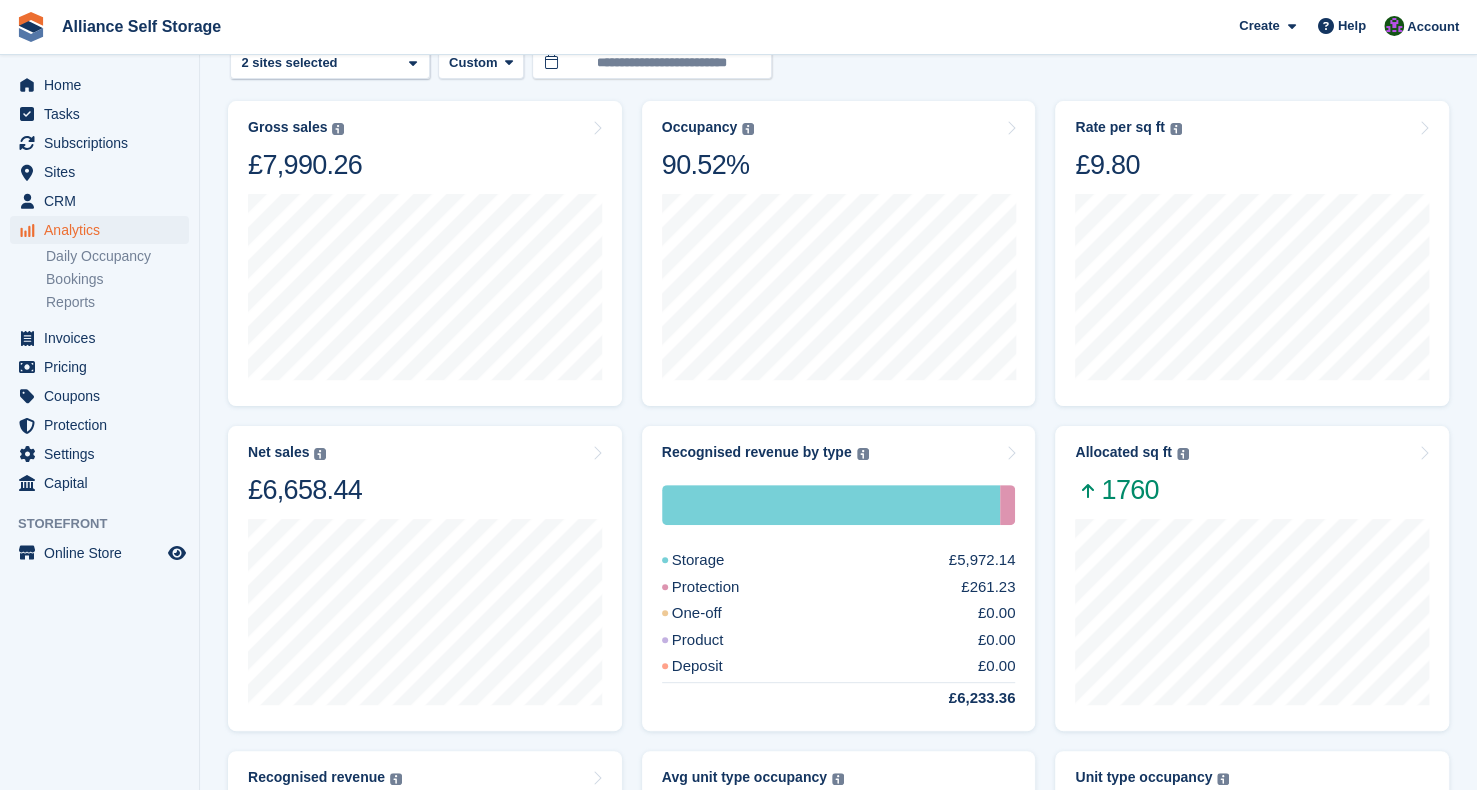click on "Alliance Self Storage
Create
Subscription
Invoice
Contact
Deal
Discount
Page
Help
Chat Support
Submit a support request
Help Center
Get answers to Stora questions
What's New" at bounding box center [738, 27] 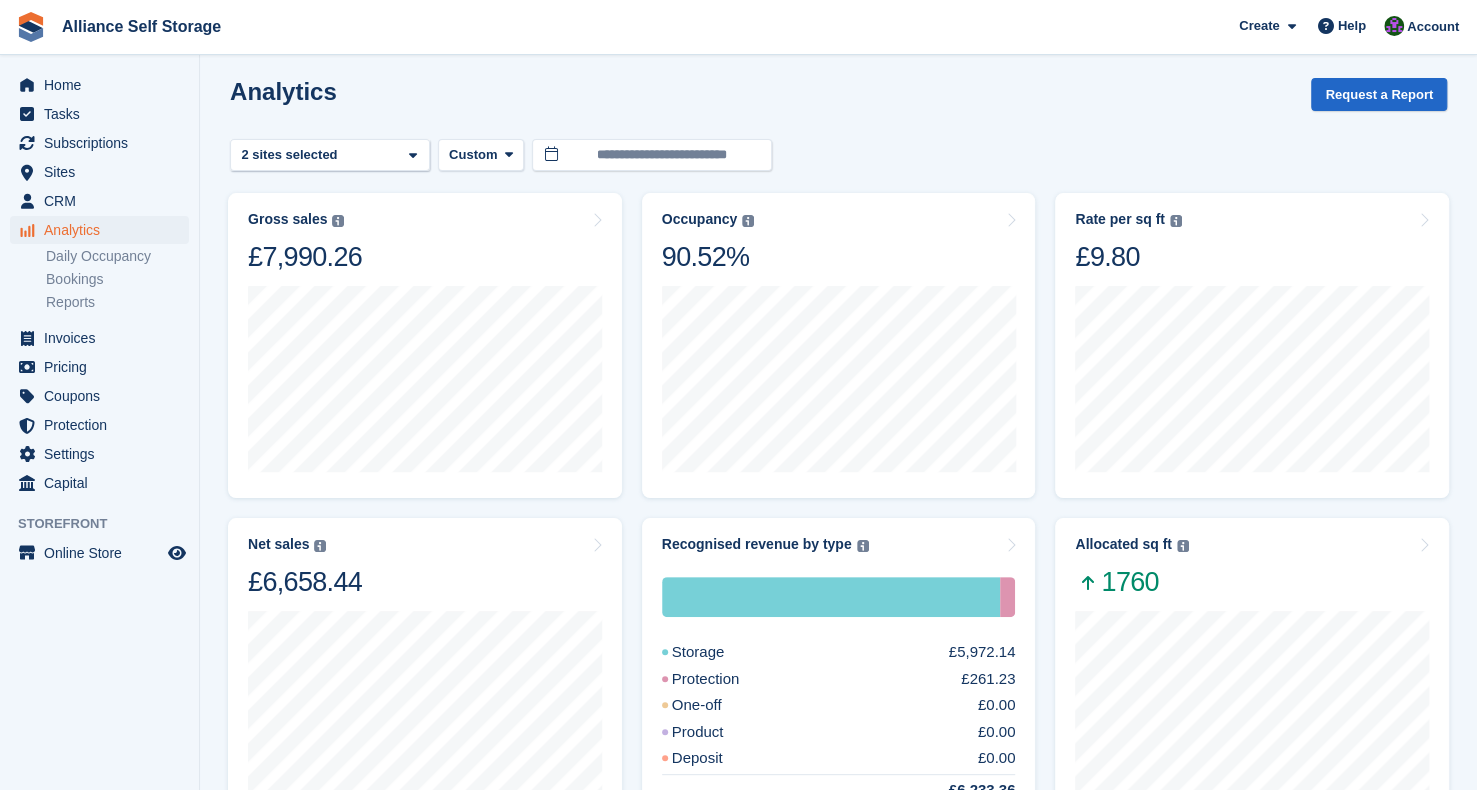 scroll, scrollTop: 0, scrollLeft: 0, axis: both 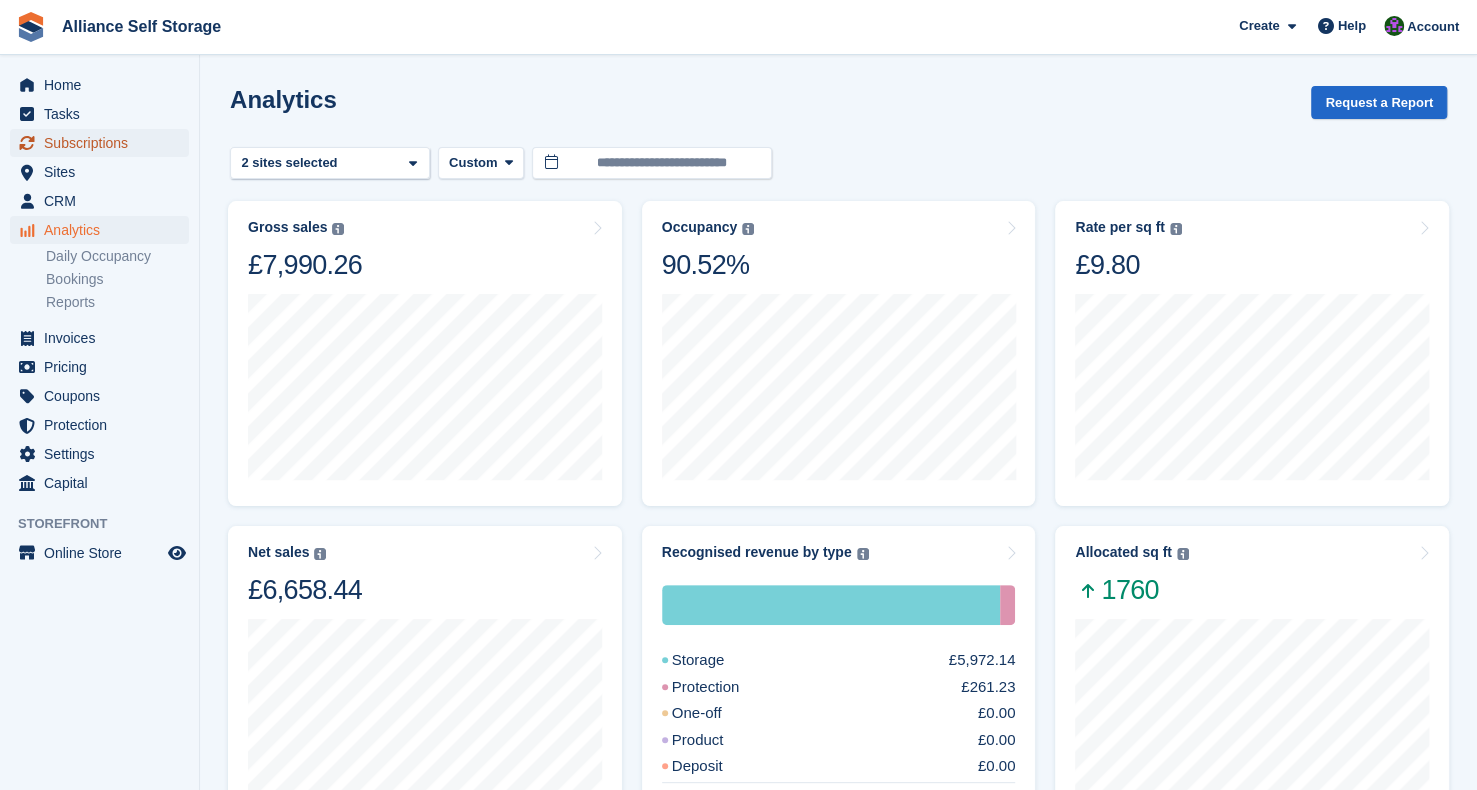 click on "Subscriptions" at bounding box center [104, 143] 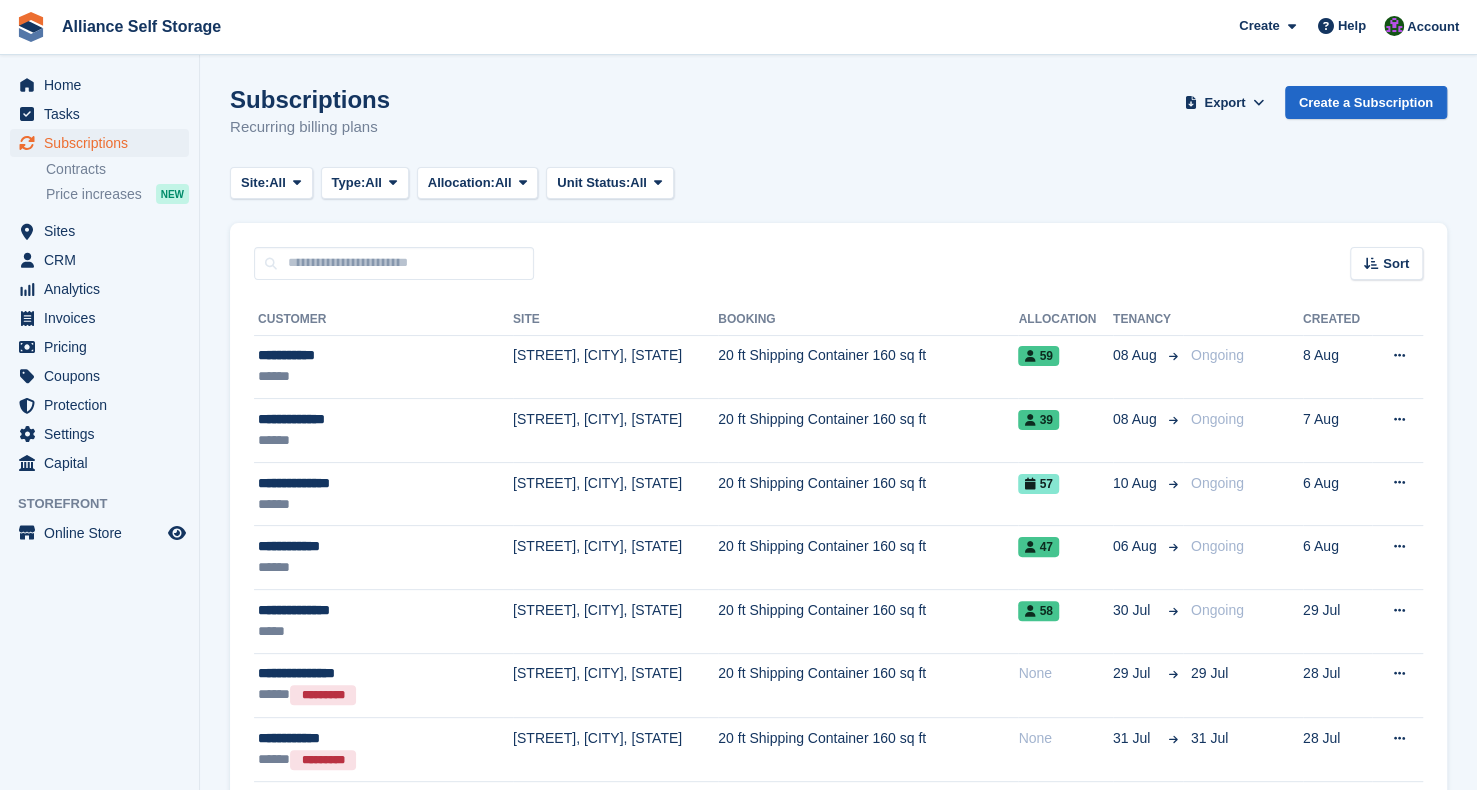 click on "Subscriptions
Recurring billing plans
Export
Export Subscriptions
Export a CSV of all Subscriptions which match the current filters.
Please allow time for large exports.
Start Export
Create a Subscription" at bounding box center [838, 124] 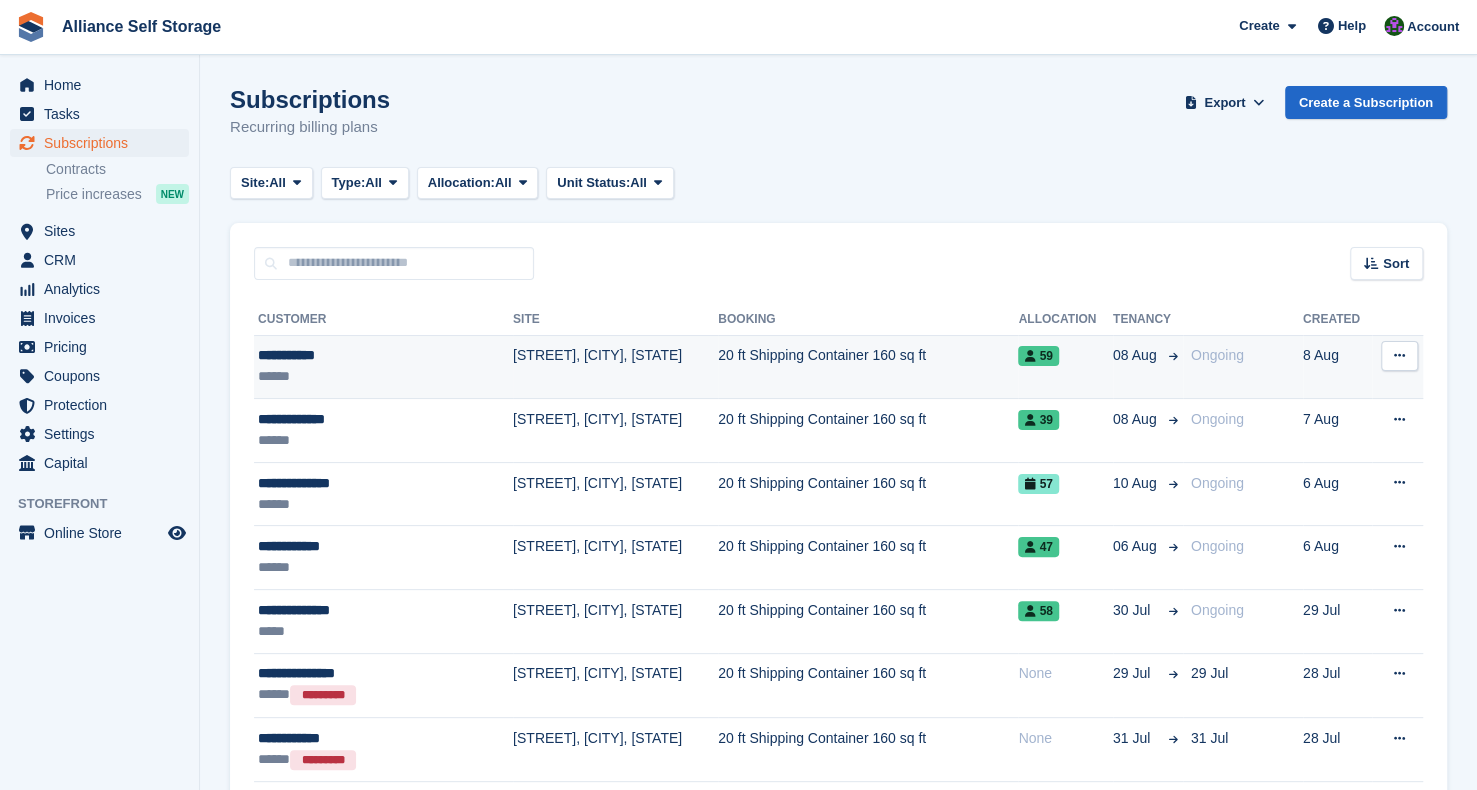 click on "20 ft Shipping Container 160 sq ft" at bounding box center (868, 367) 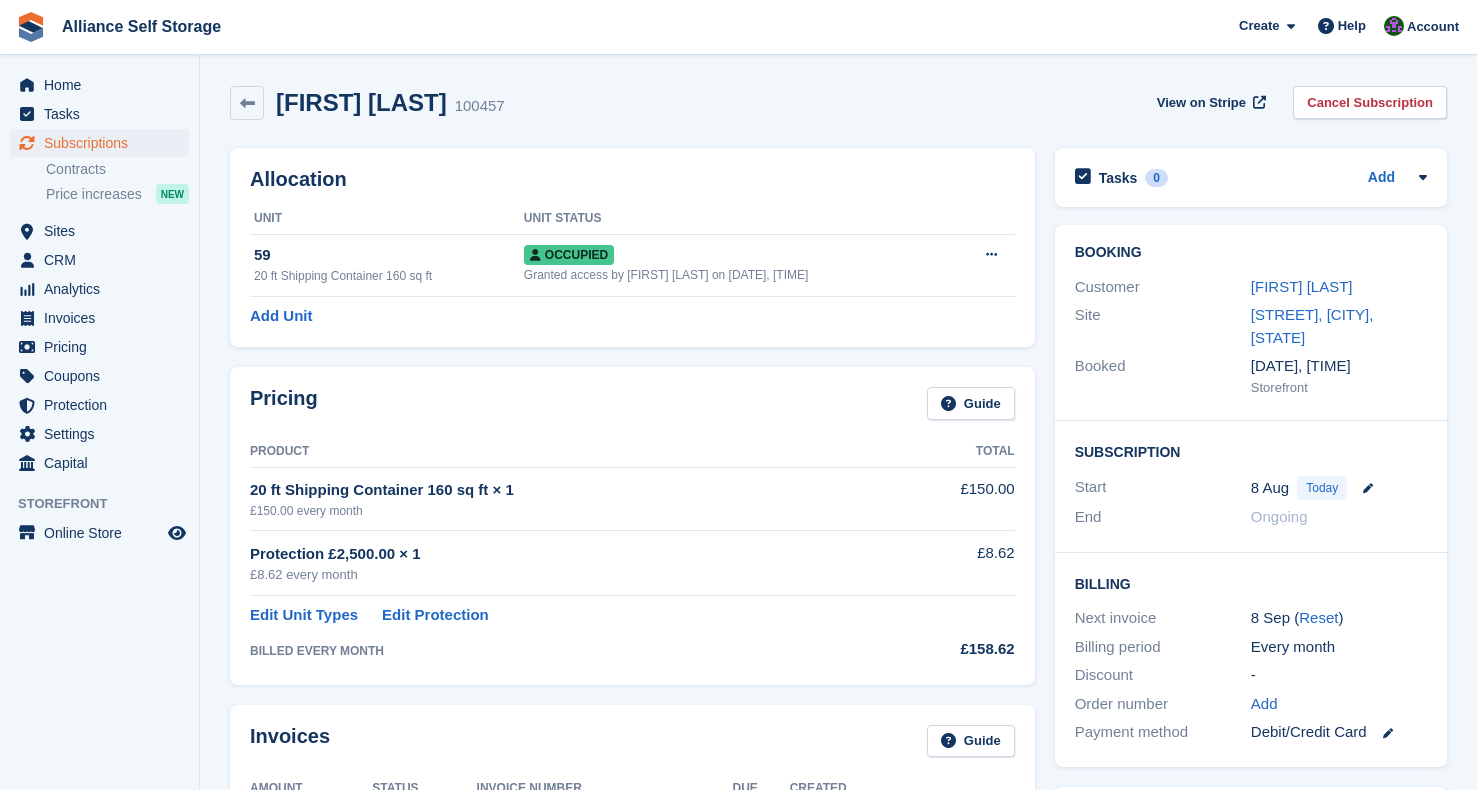 scroll, scrollTop: 0, scrollLeft: 0, axis: both 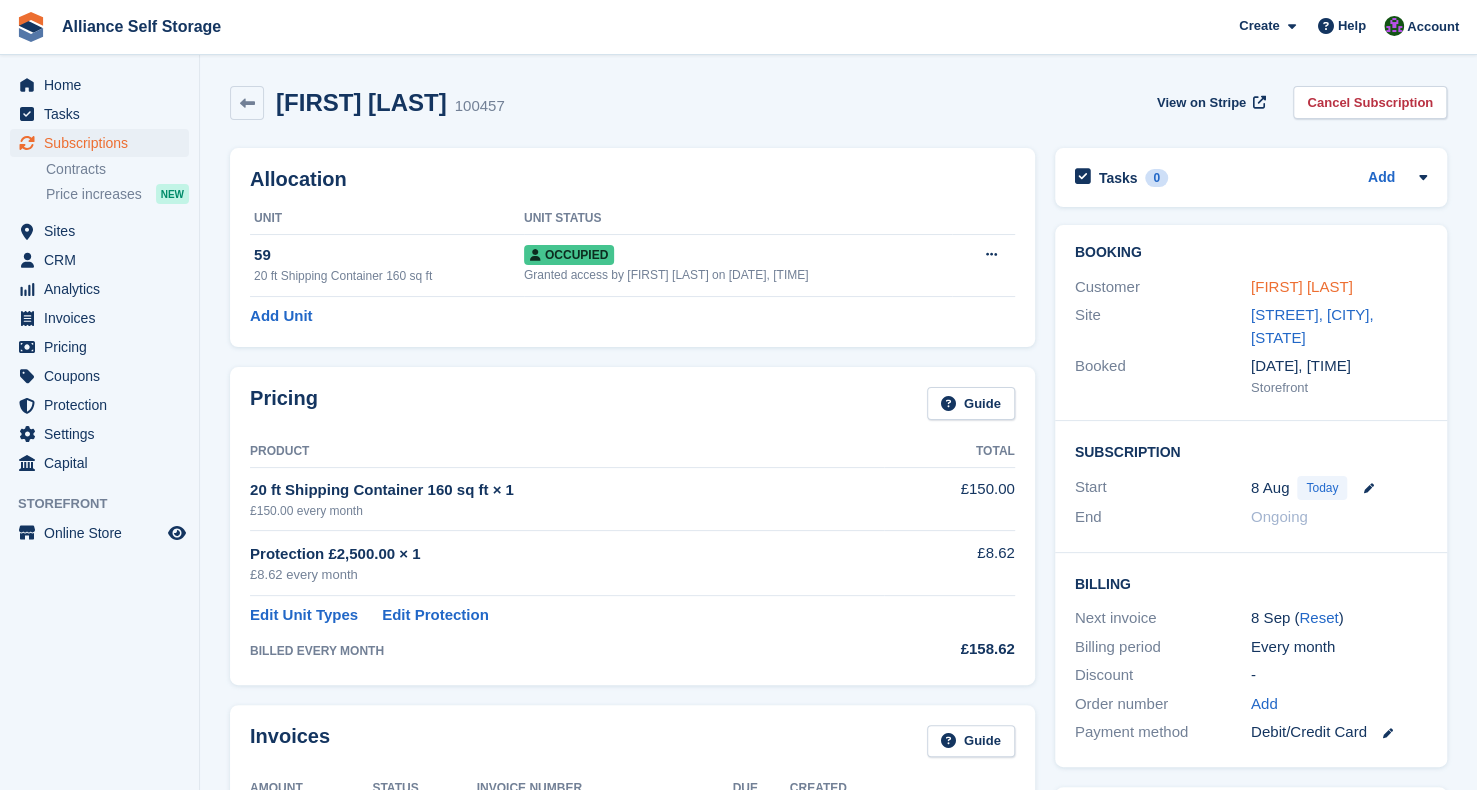 click on "[FIRST] [LAST]" at bounding box center (1302, 286) 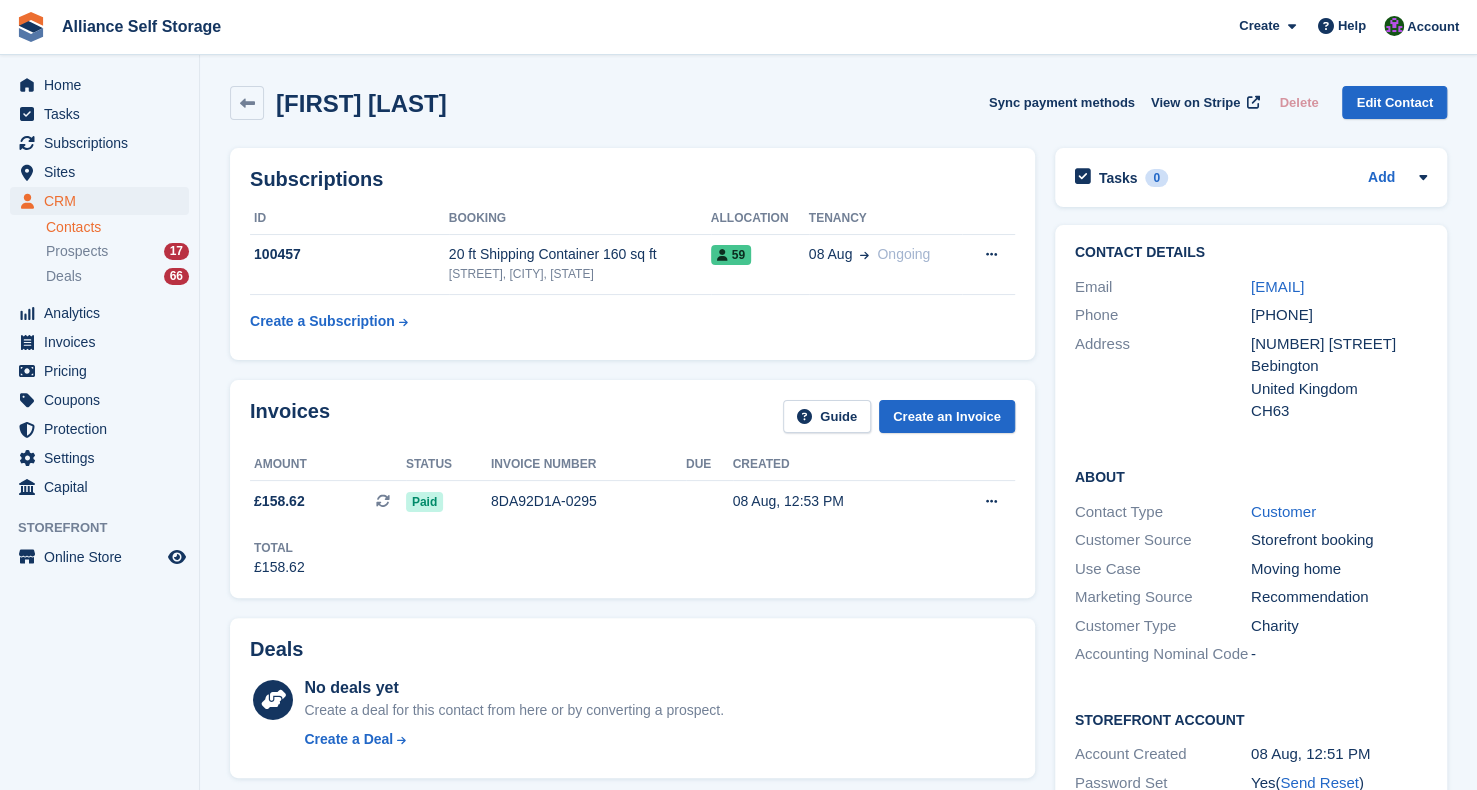 drag, startPoint x: 1362, startPoint y: 319, endPoint x: 1234, endPoint y: 328, distance: 128.31601 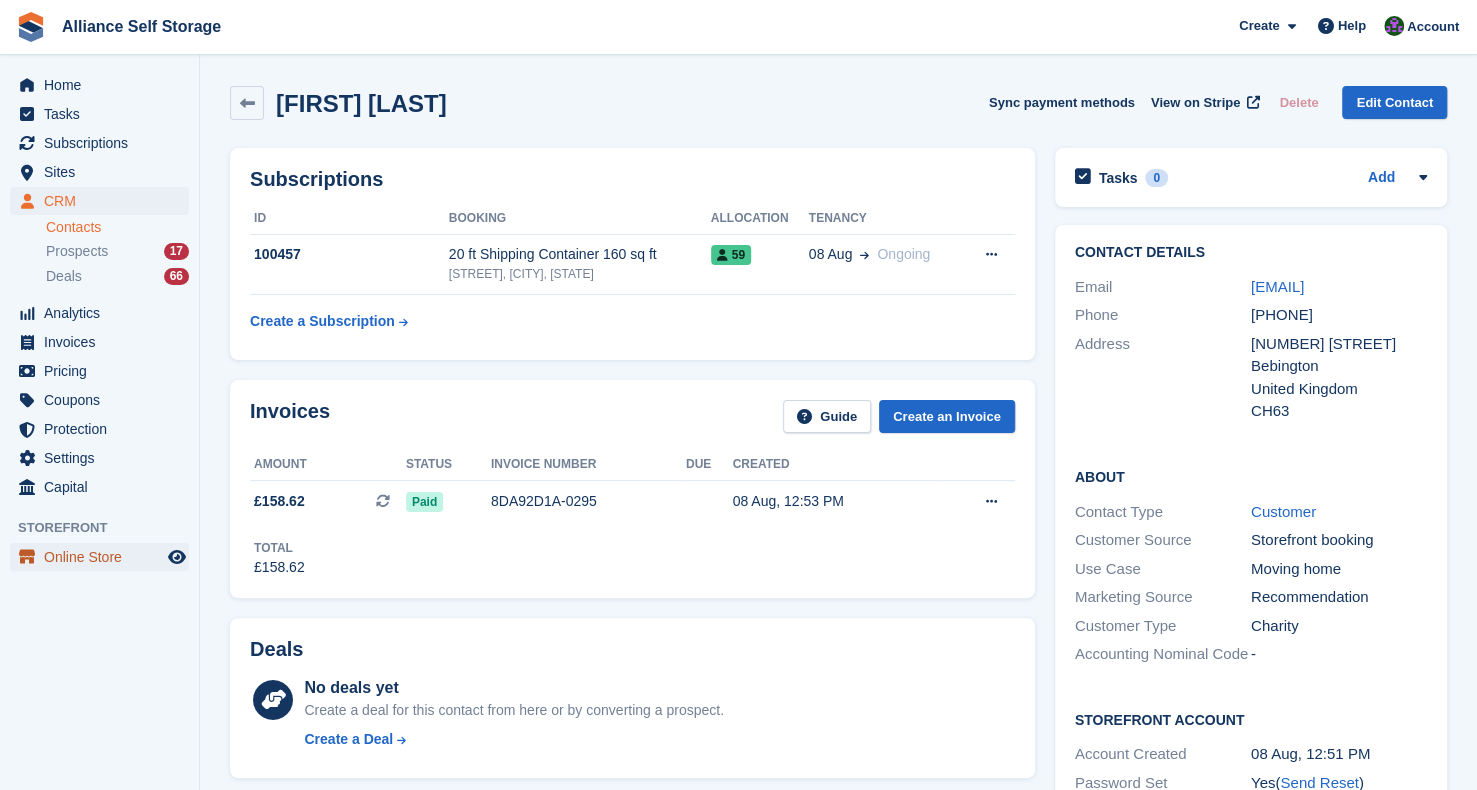 click on "Online Store" at bounding box center [104, 557] 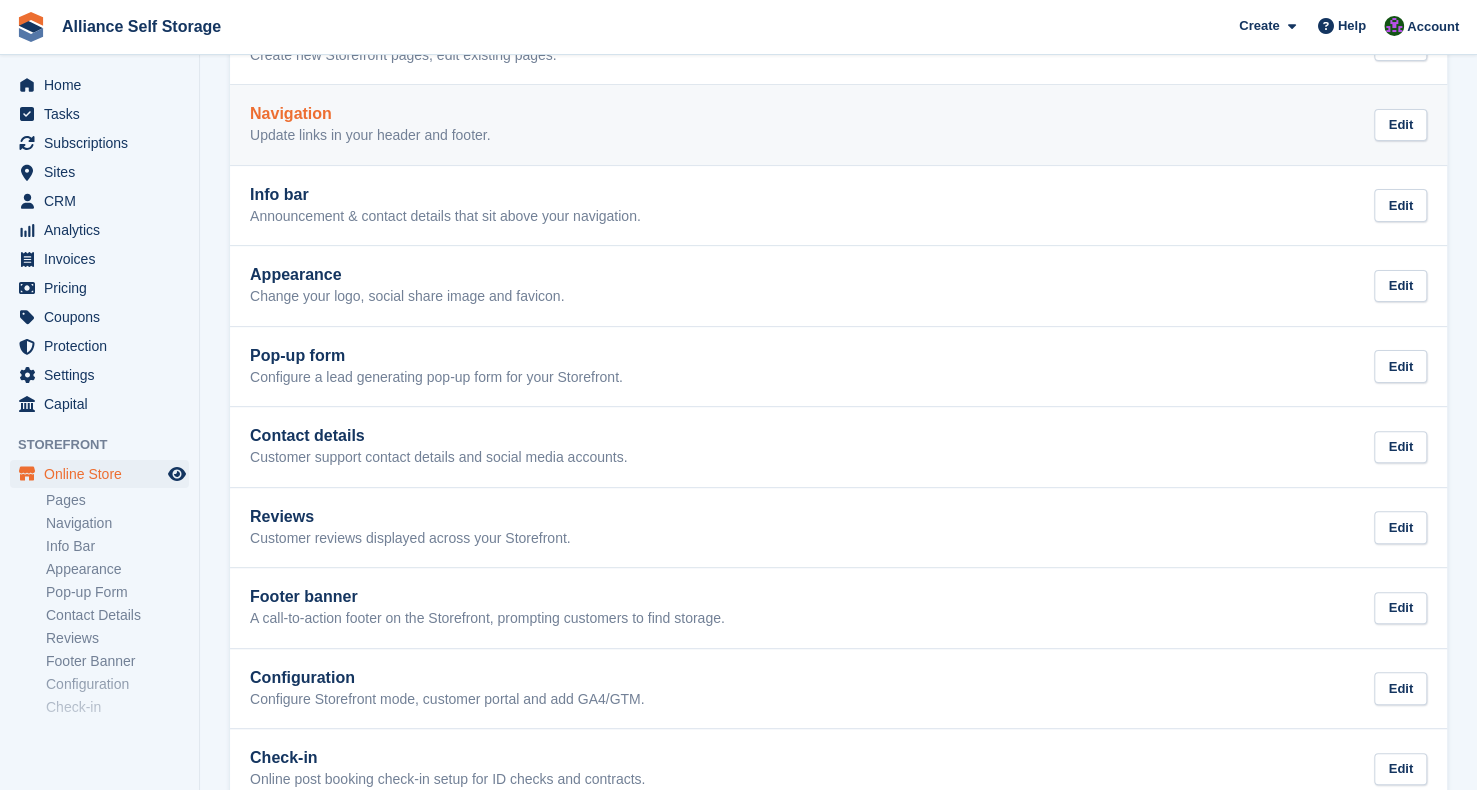scroll, scrollTop: 210, scrollLeft: 0, axis: vertical 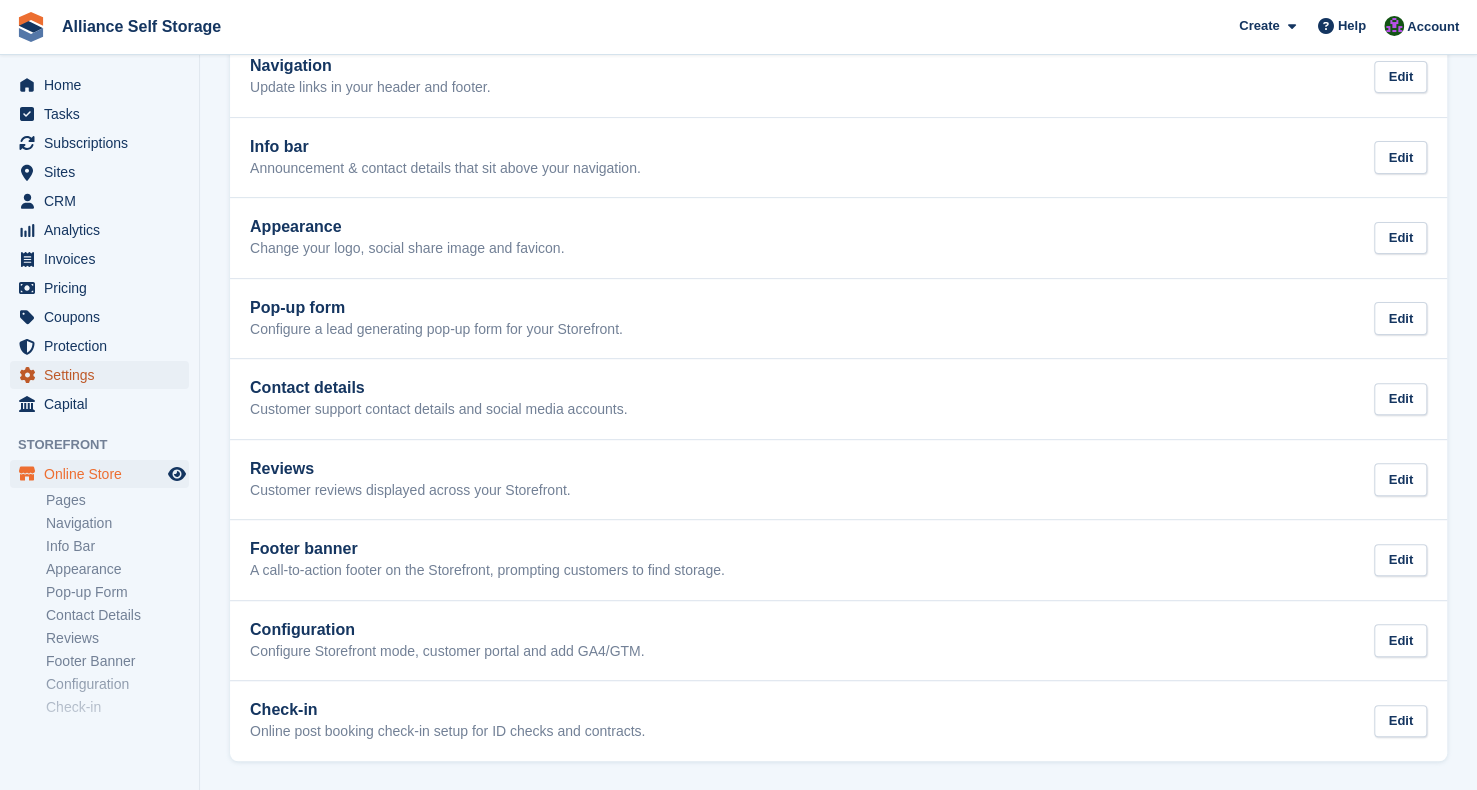 click on "Settings" at bounding box center (104, 375) 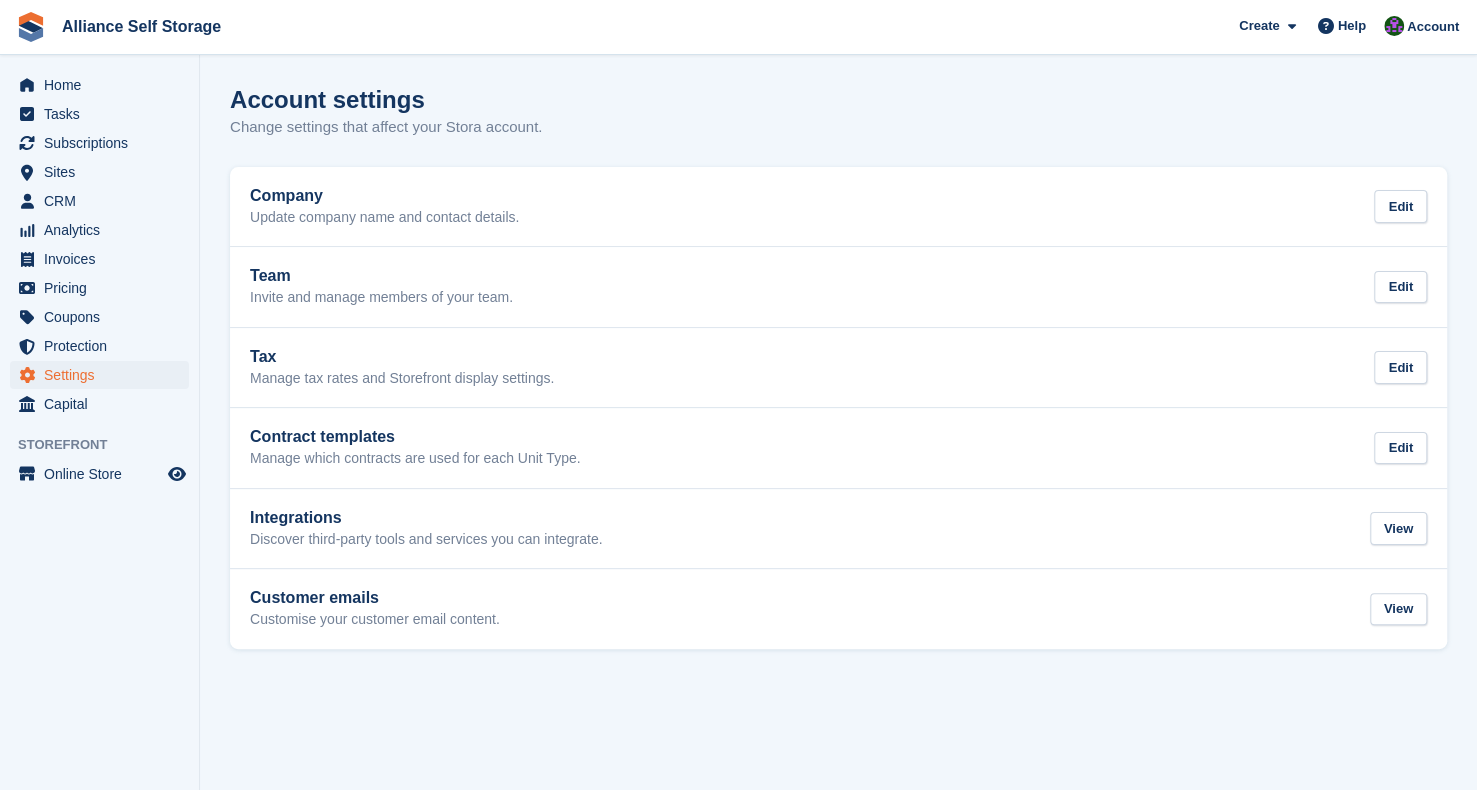 scroll, scrollTop: 0, scrollLeft: 0, axis: both 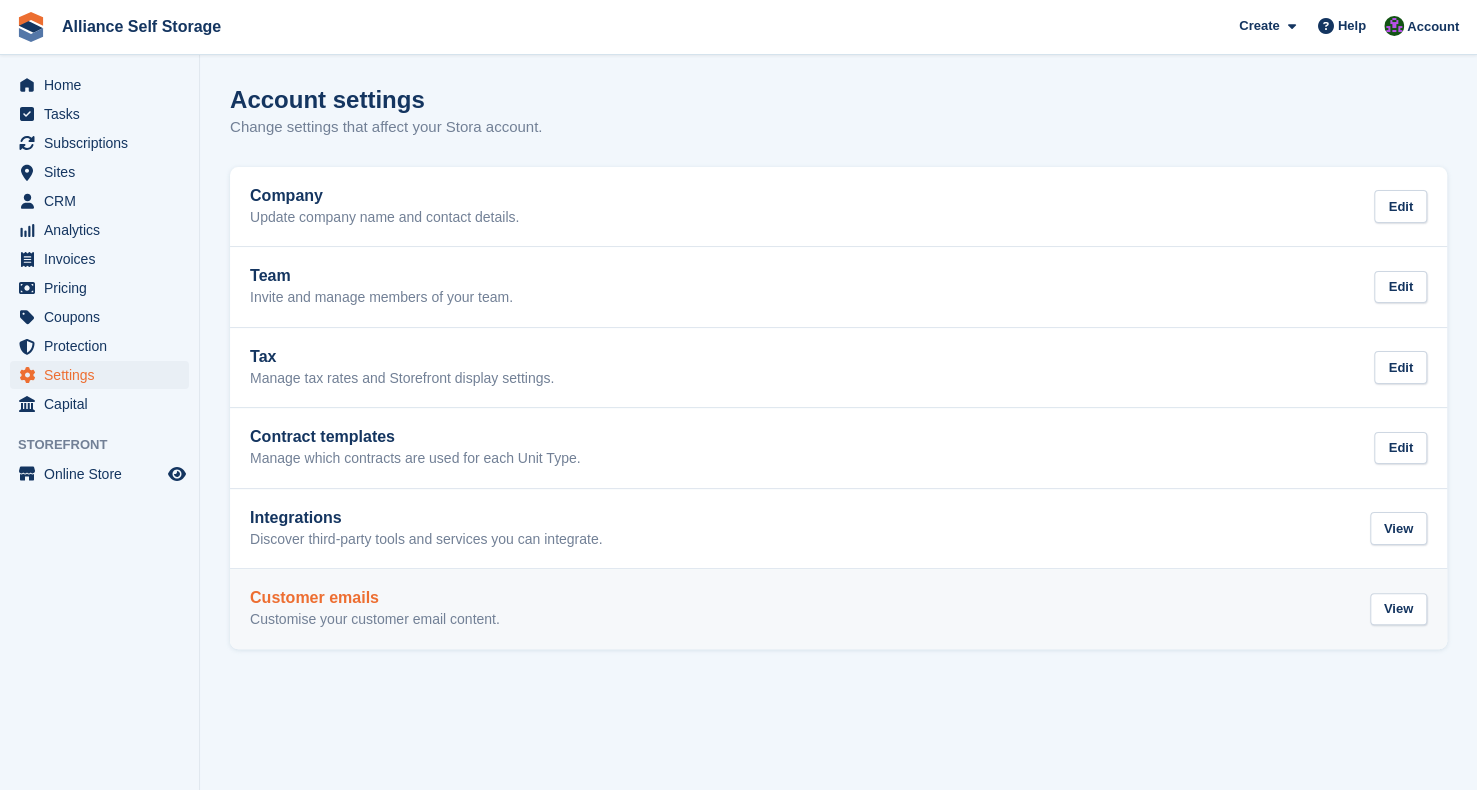 click on "Customer emails
Customise your customer email content.
View" at bounding box center [838, 609] 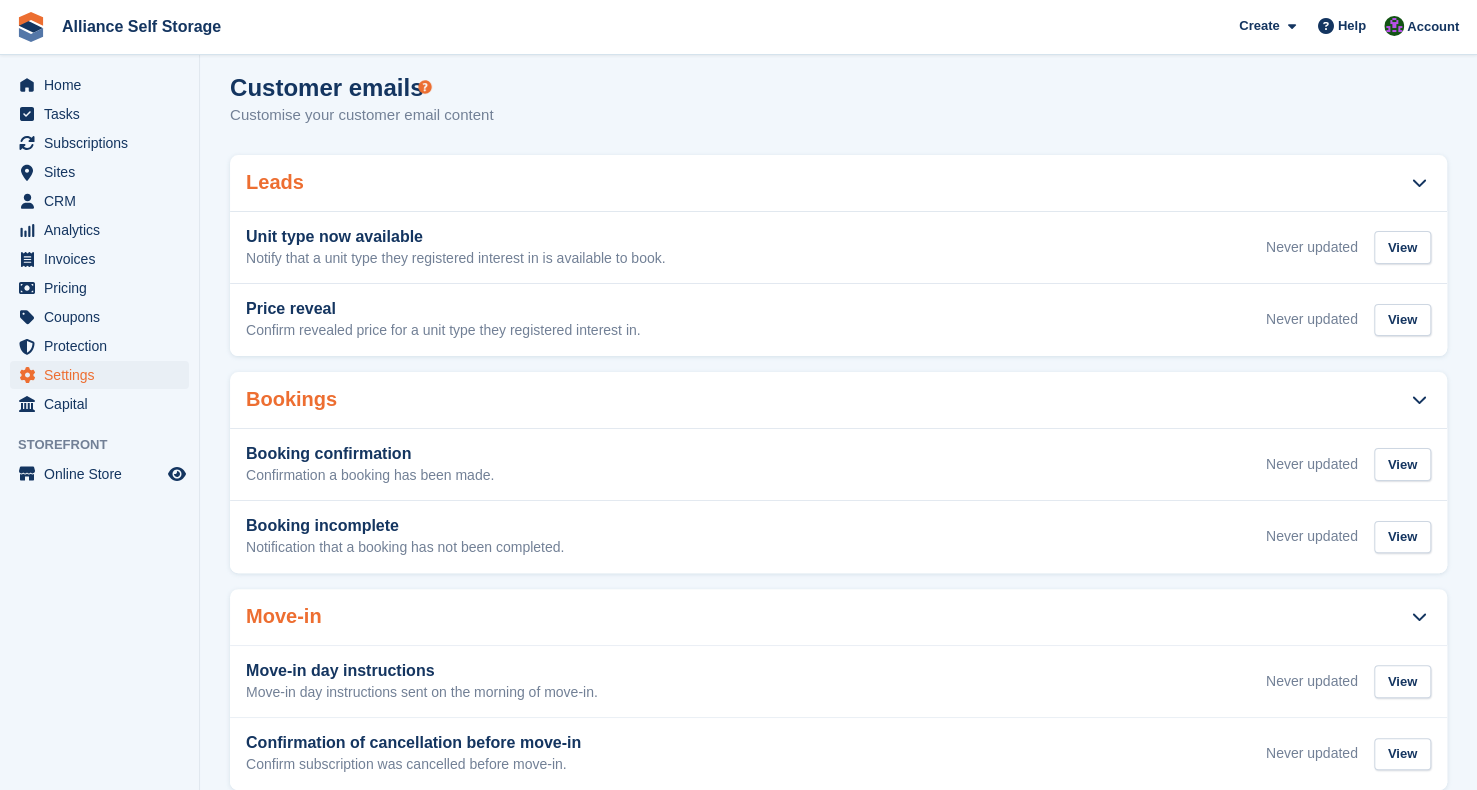 scroll, scrollTop: 0, scrollLeft: 0, axis: both 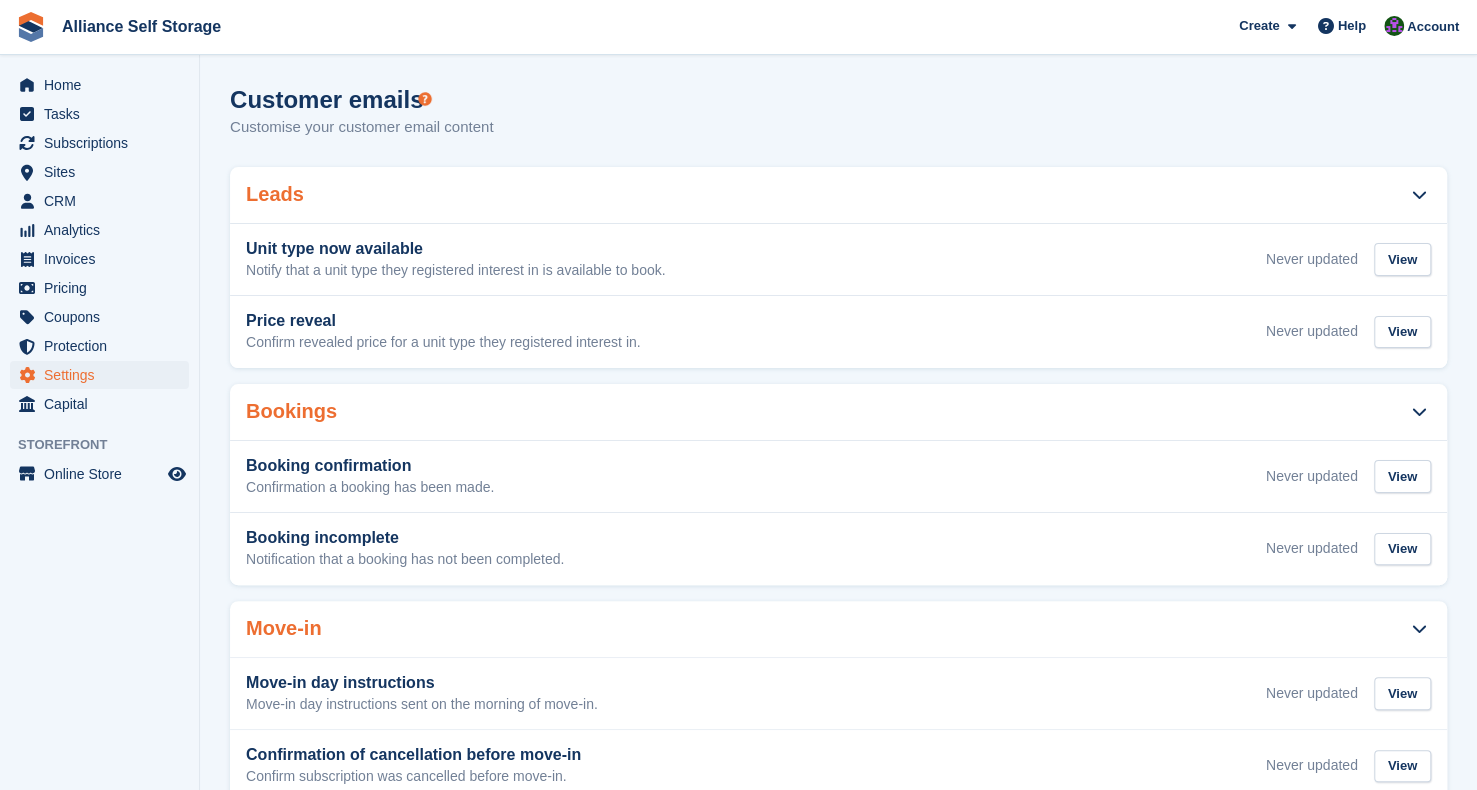 click on "Customer emails
Customise your customer email content
Leads
Unit type now available
Notify that a unit type they registered interest in is available to book.
Never updated
View
Price reveal
Confirm revealed price for a unit type they registered interest in.
Never updated
View
Bookings" at bounding box center [838, 749] 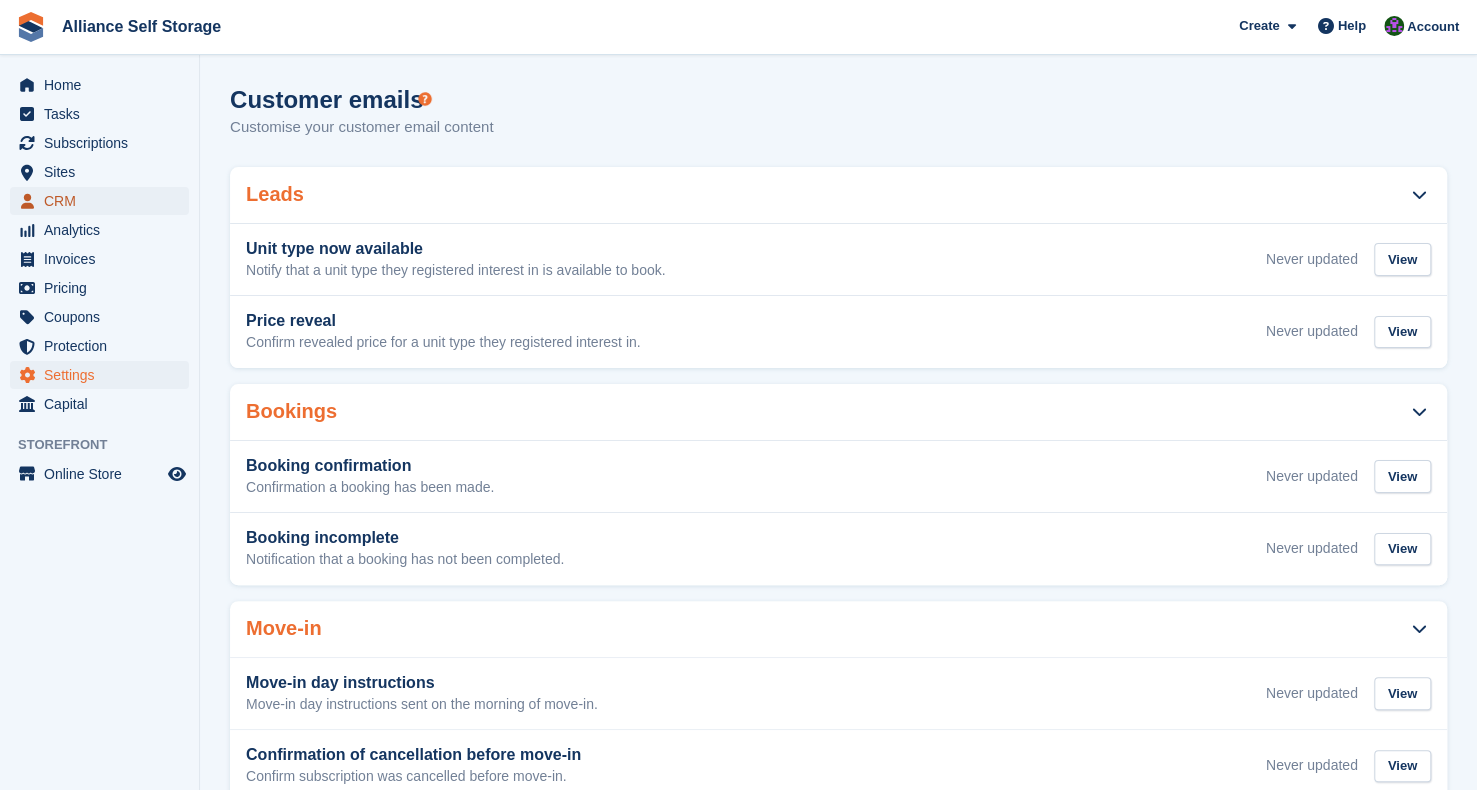 click on "CRM" at bounding box center (104, 201) 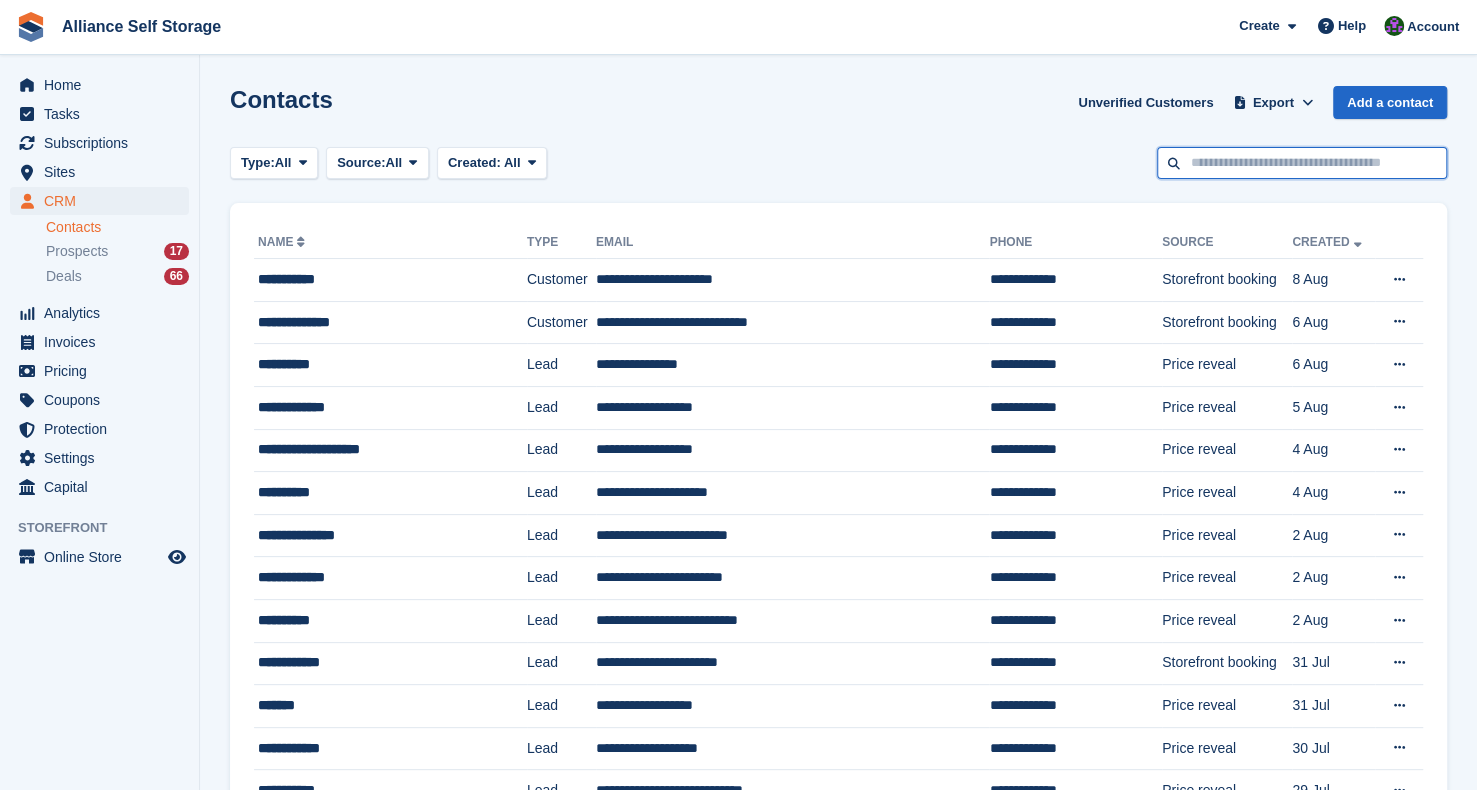 click at bounding box center (1302, 163) 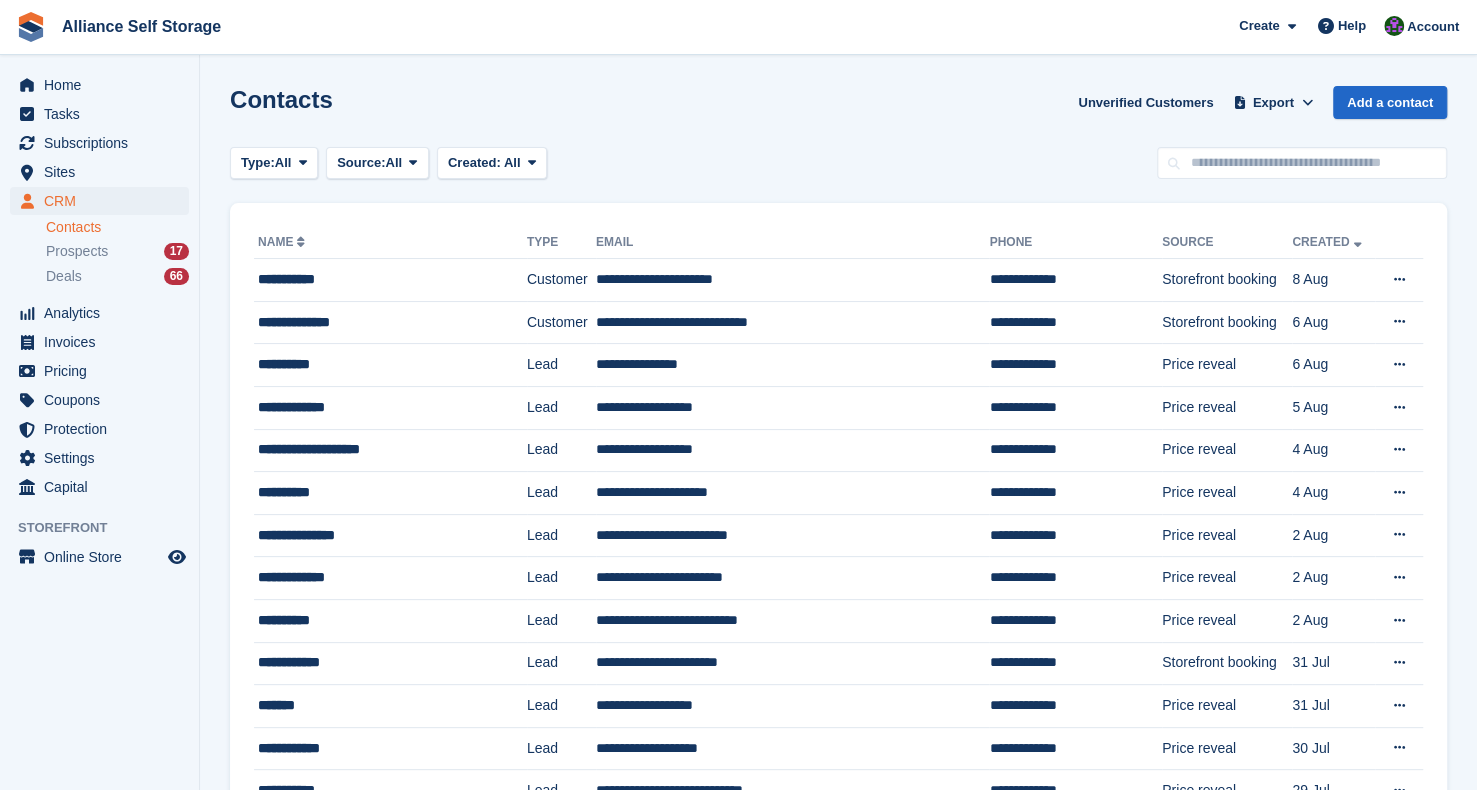 click on "Type:
All
All
Lead
Customer
Source:
All
All
Storefront
Backoffice
Pre-Opening interest
Incomplete booking
Unit type interest
Price reveal
Quote requested
Storefront booking
Storefront pop-up form
External enquiry form
Phone call
Walk-in
Imported
Other
Created:
All
All
Last 24 hours
Last 7 days
Last 2 weeks
Last 4 weeks
Last 3 months
Last 6 months
Last 9 months
Last 12 months" at bounding box center (838, 163) 